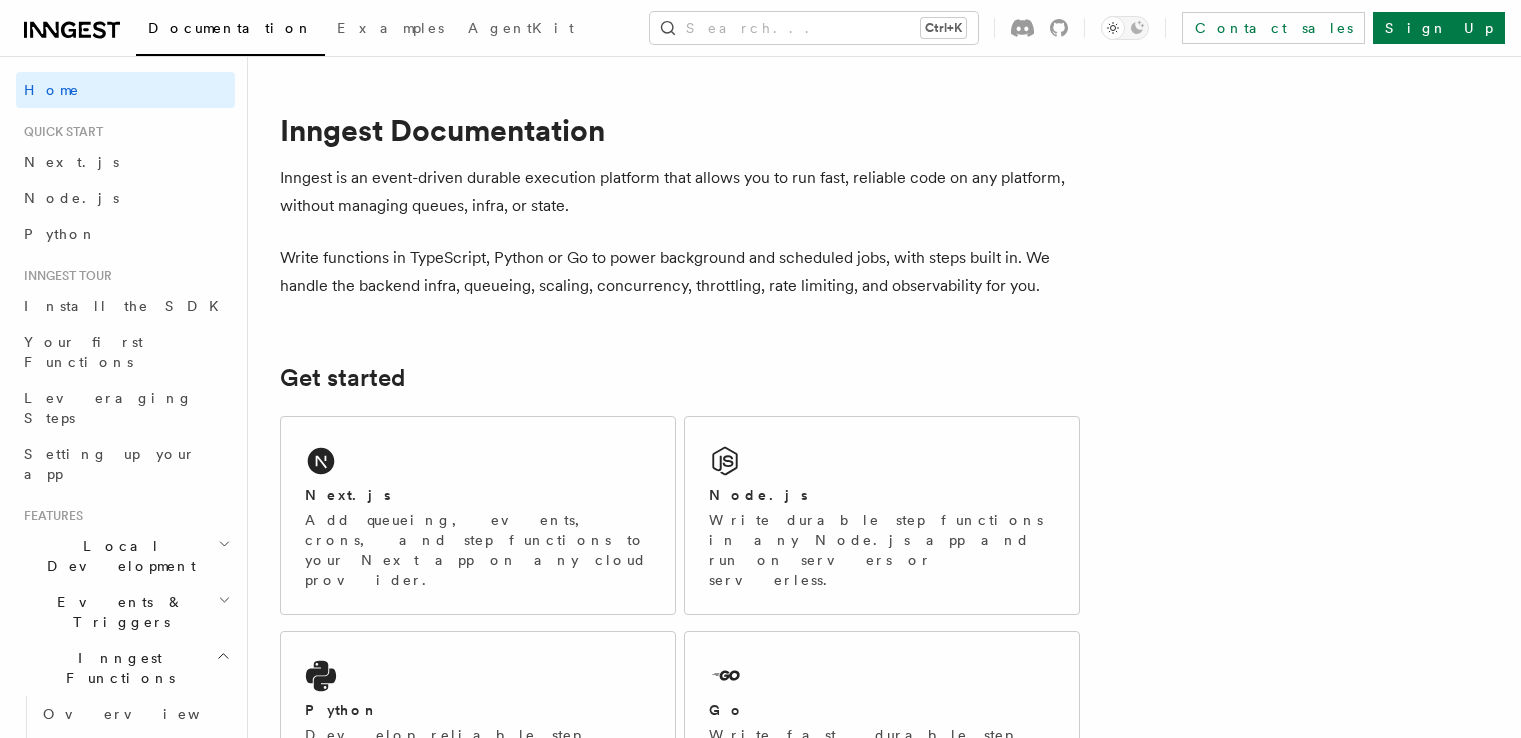scroll, scrollTop: 104, scrollLeft: 0, axis: vertical 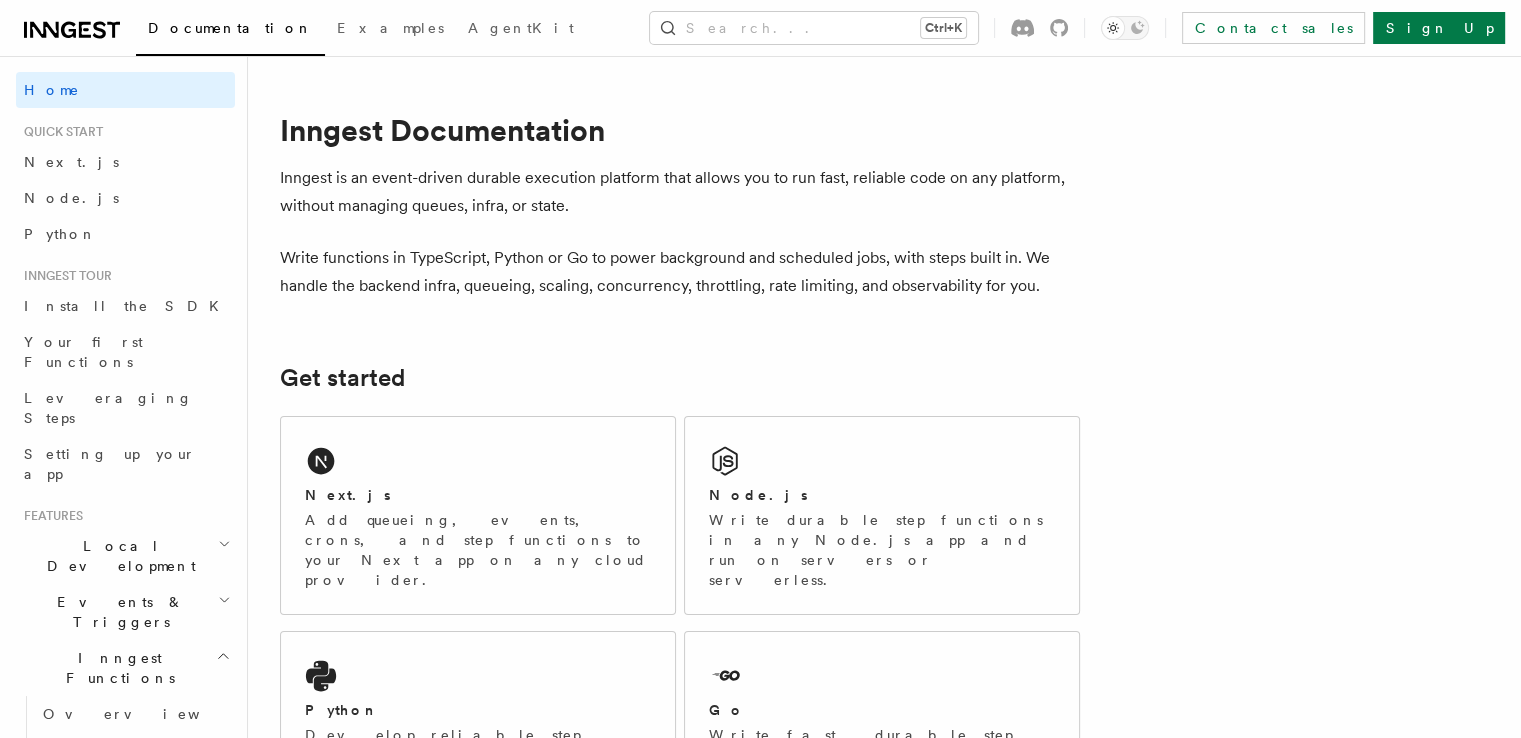 click on "Inngest is an event-driven durable execution platform that allows you to run fast, reliable code on any platform, without managing queues, infra, or state." at bounding box center (680, 192) 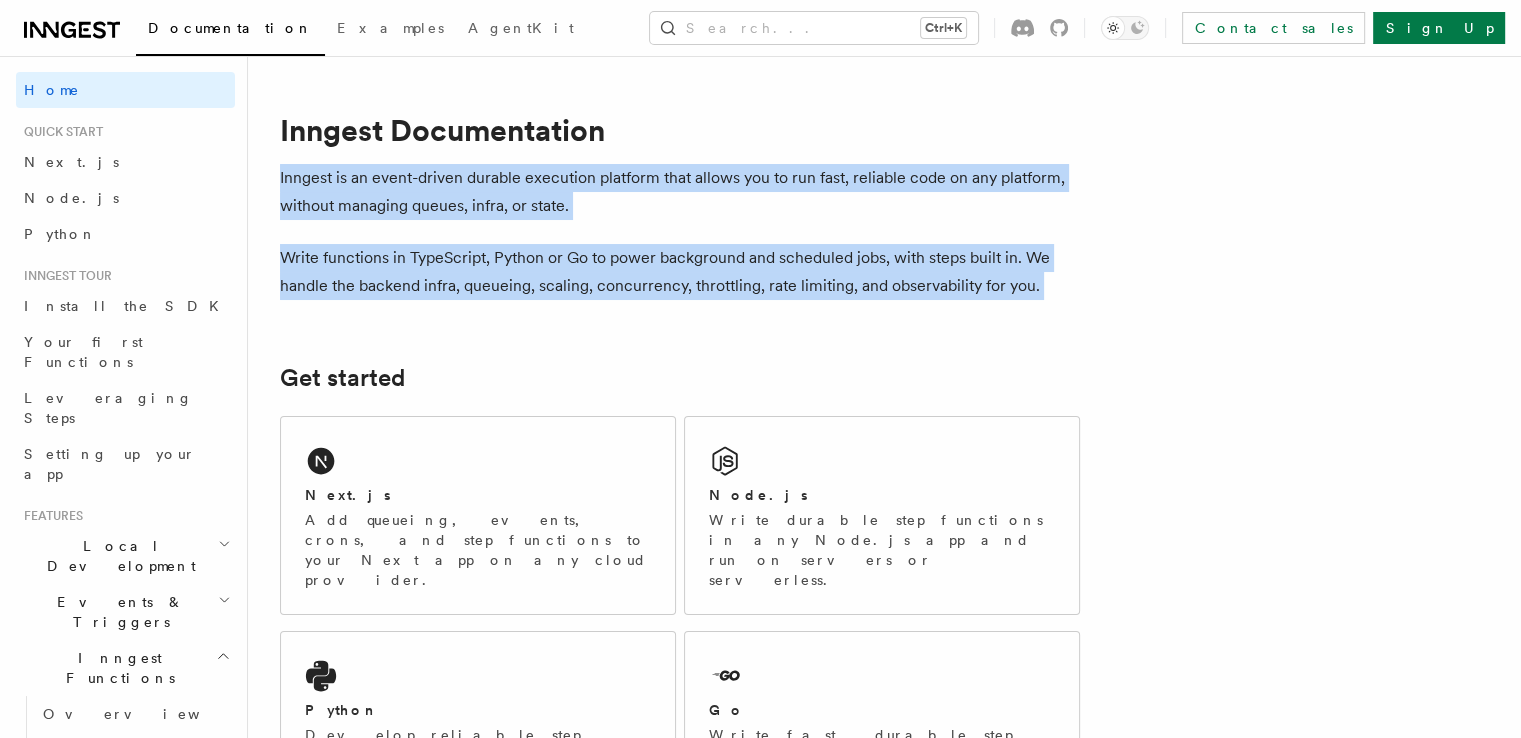 drag, startPoint x: 312, startPoint y: 176, endPoint x: 1084, endPoint y: 293, distance: 780.8156 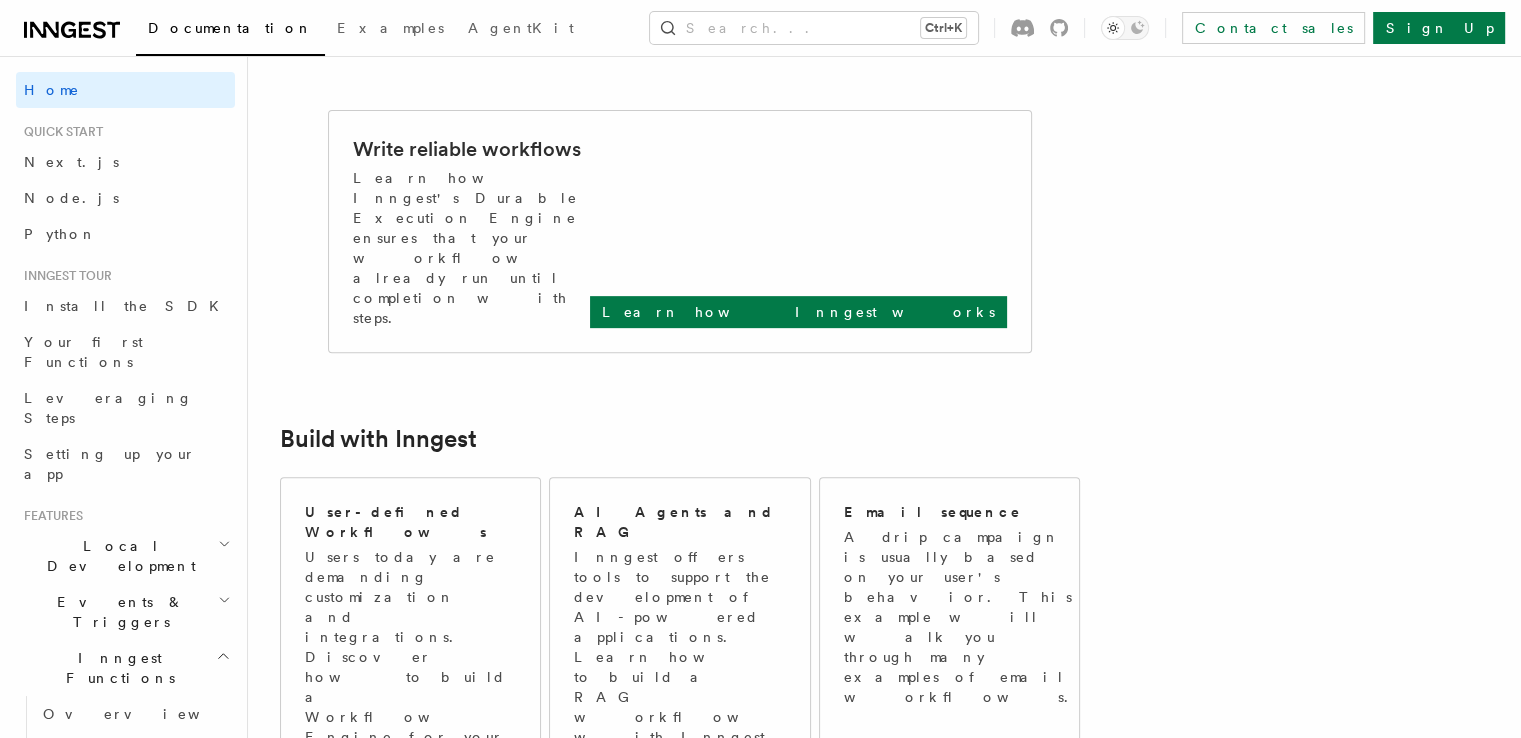 scroll, scrollTop: 795, scrollLeft: 0, axis: vertical 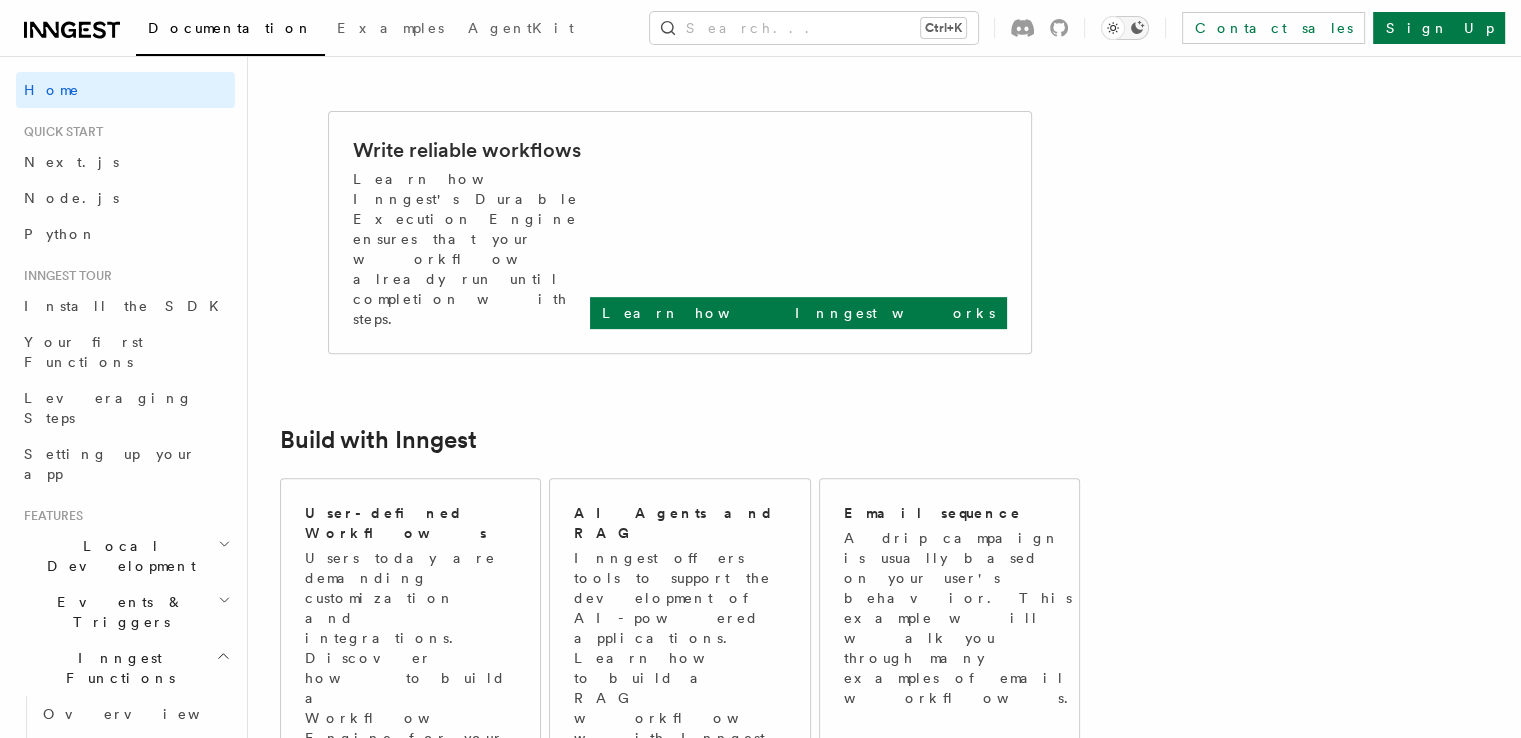 click at bounding box center (1113, 28) 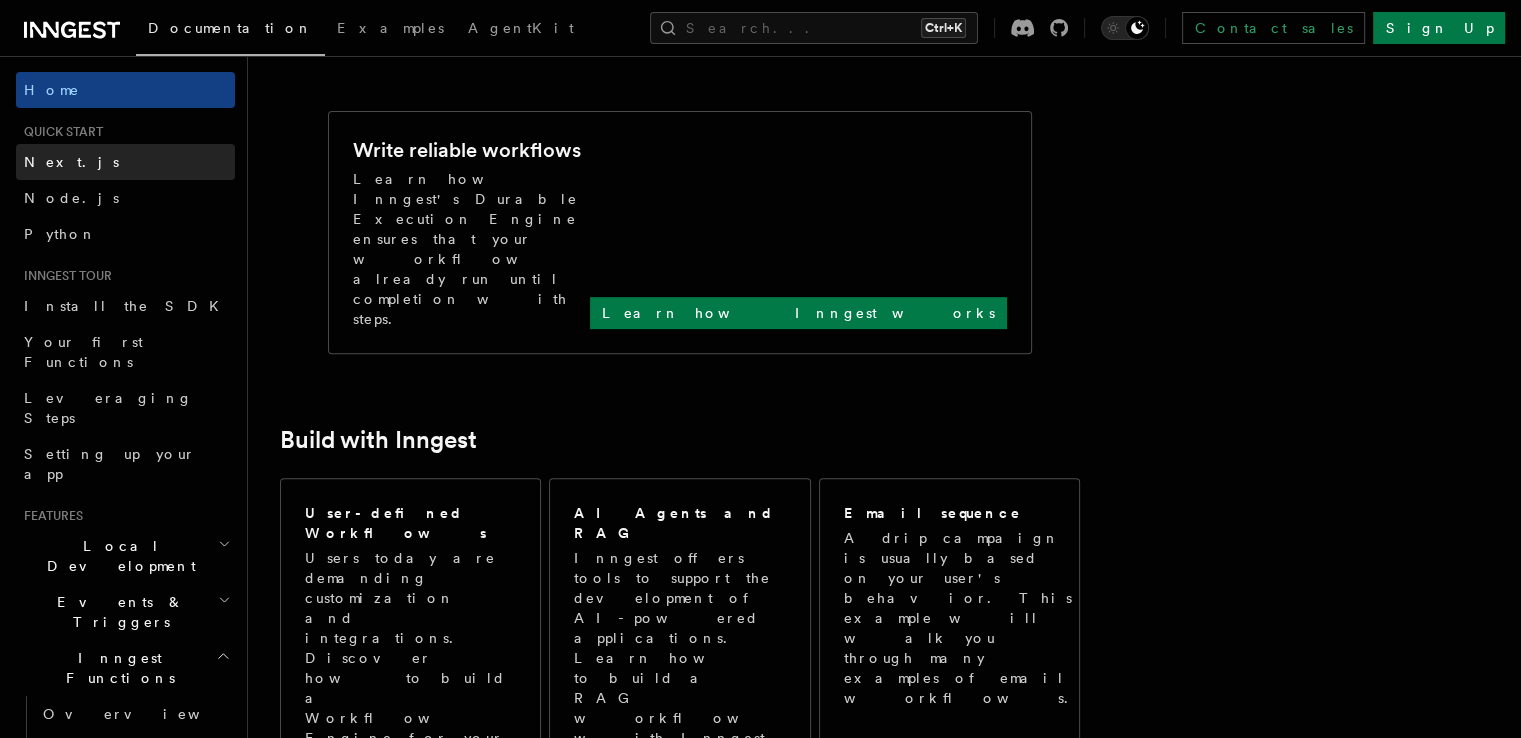 click on "Next.js" at bounding box center (71, 162) 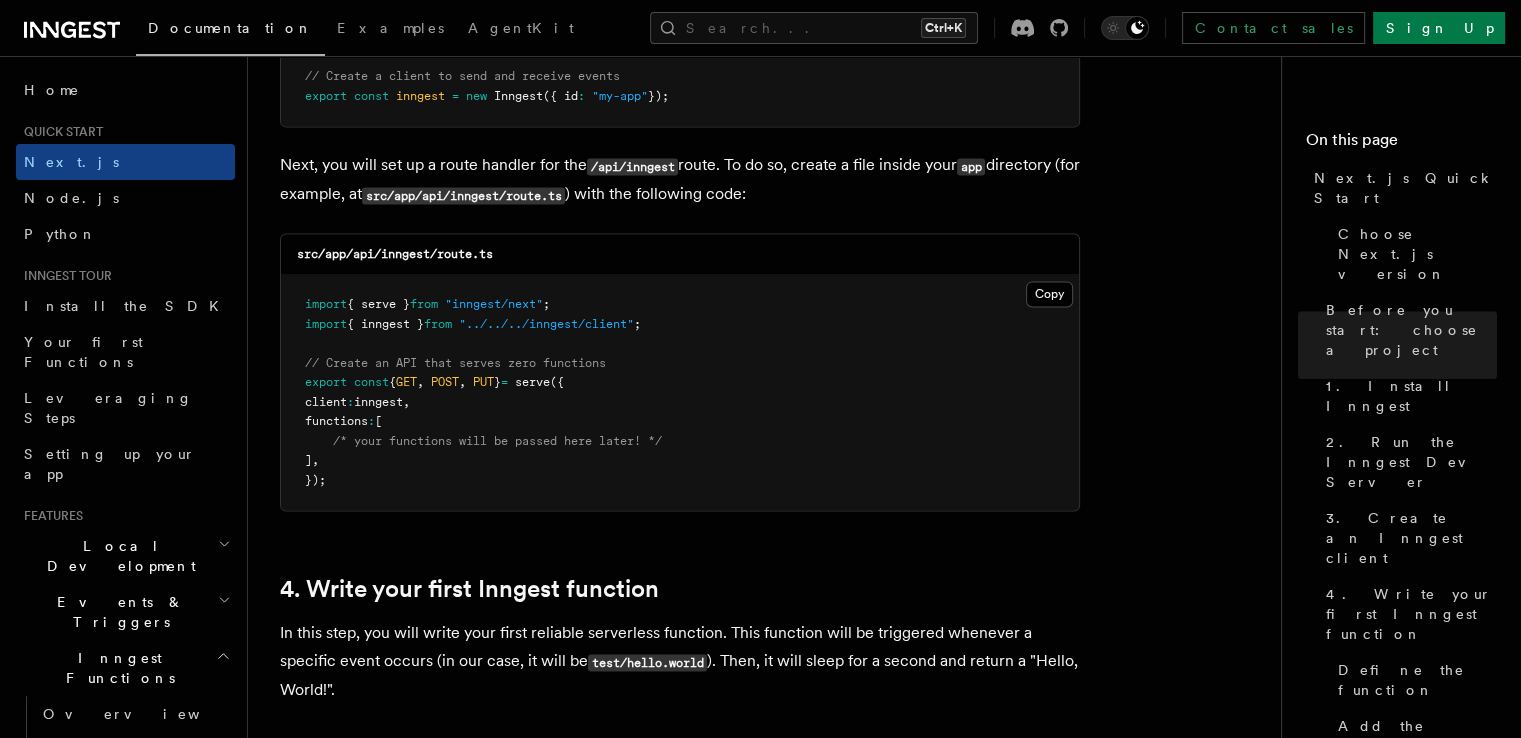 scroll, scrollTop: 2762, scrollLeft: 0, axis: vertical 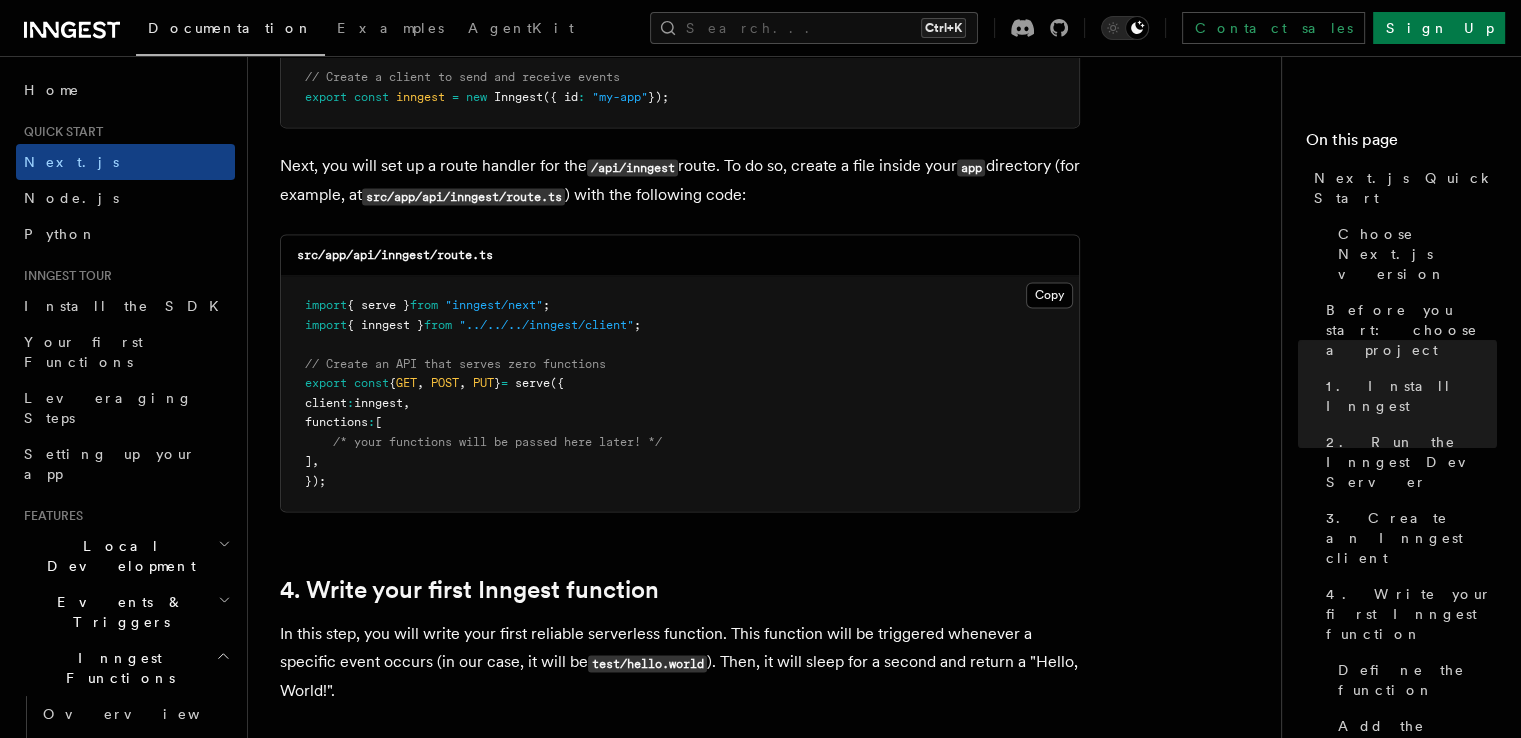 click on "src/app/api/inngest/route.ts" at bounding box center (395, 255) 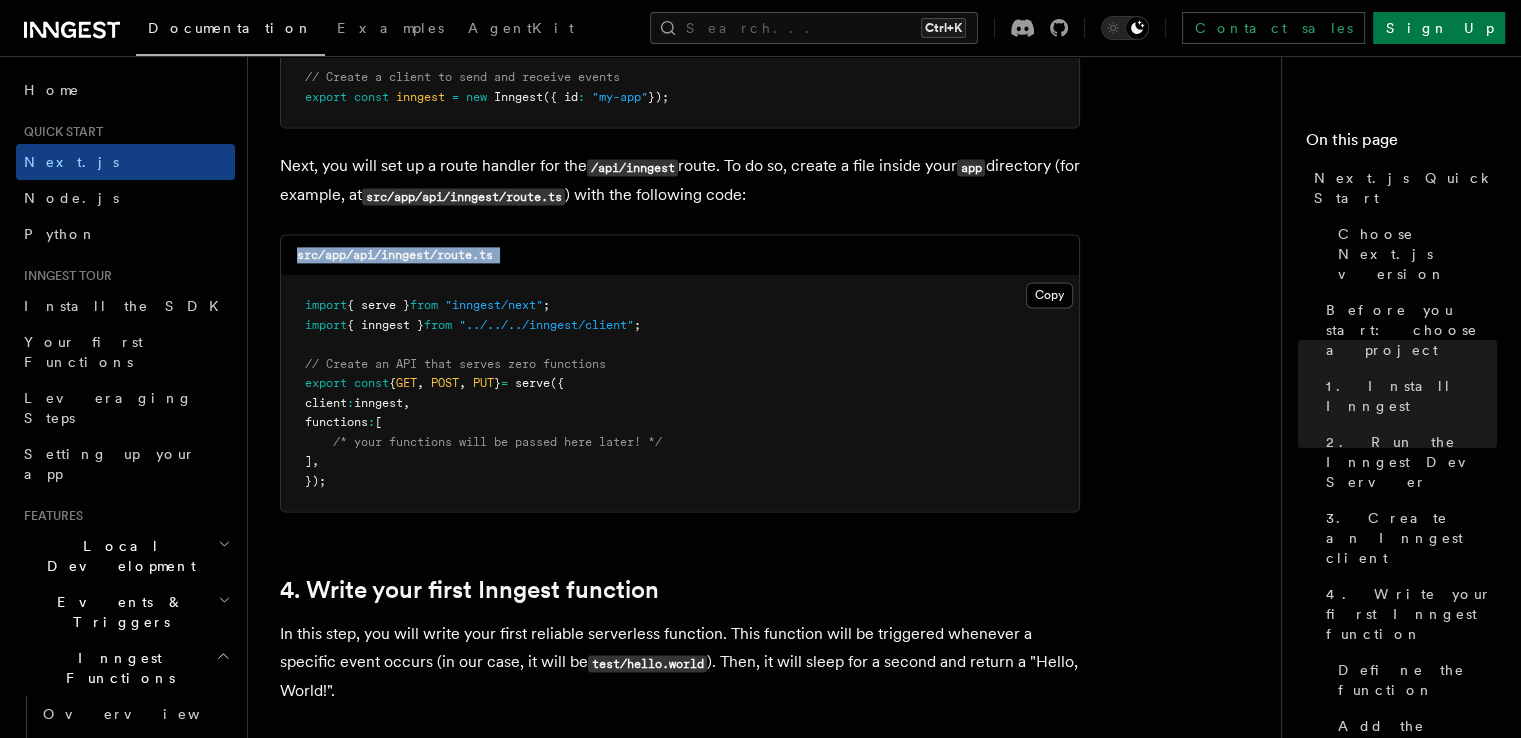 drag, startPoint x: 305, startPoint y: 229, endPoint x: 506, endPoint y: 237, distance: 201.15913 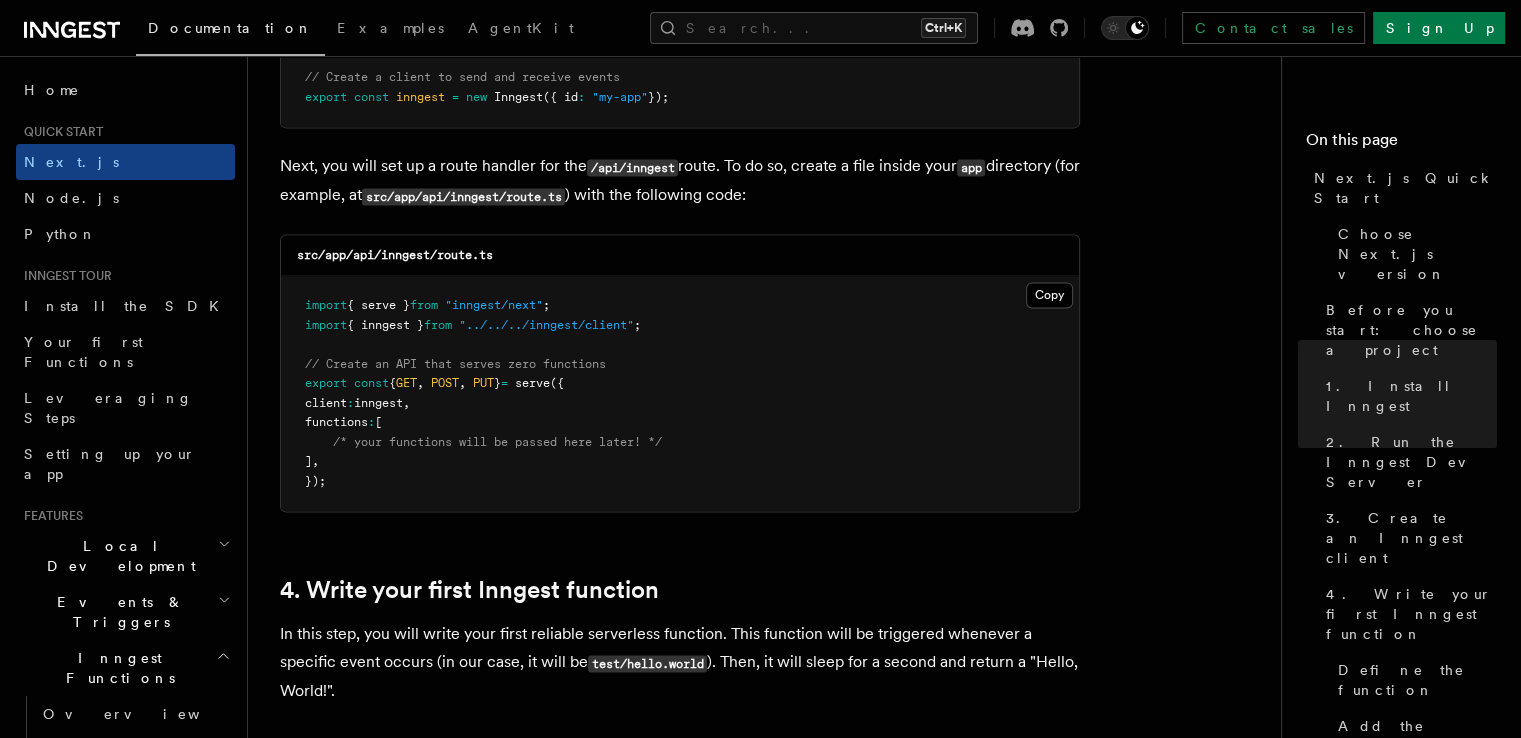 click on "import  { serve }  from   "inngest/next" ;
import  { inngest }  from   "../../../inngest/client" ;
// Create an API that serves zero functions
export   const  {  GET ,   POST ,   PUT  }  =   serve ({
client :  inngest ,
functions :  [
/* your functions will be passed here later! */
] ,
});" at bounding box center (680, 393) 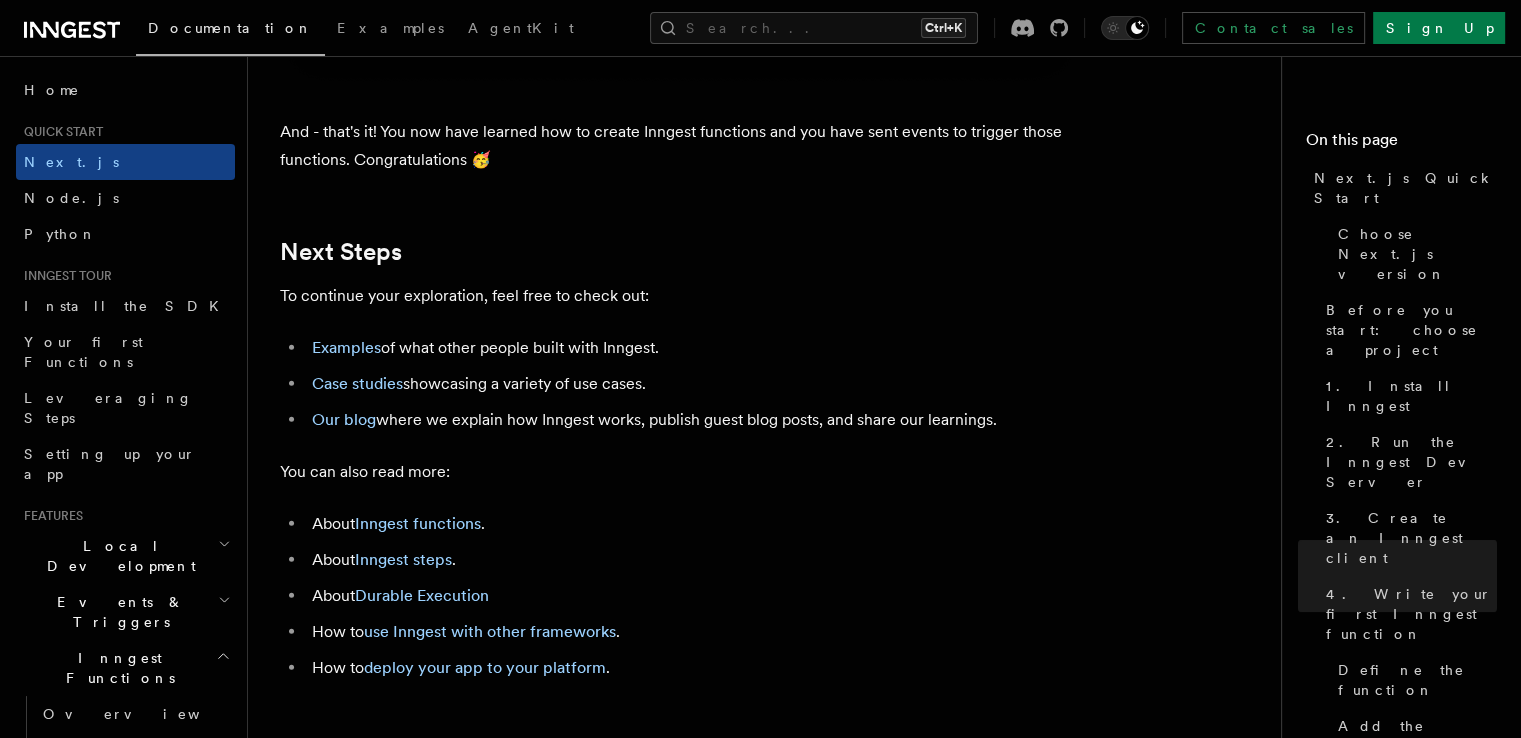 scroll, scrollTop: 12424, scrollLeft: 0, axis: vertical 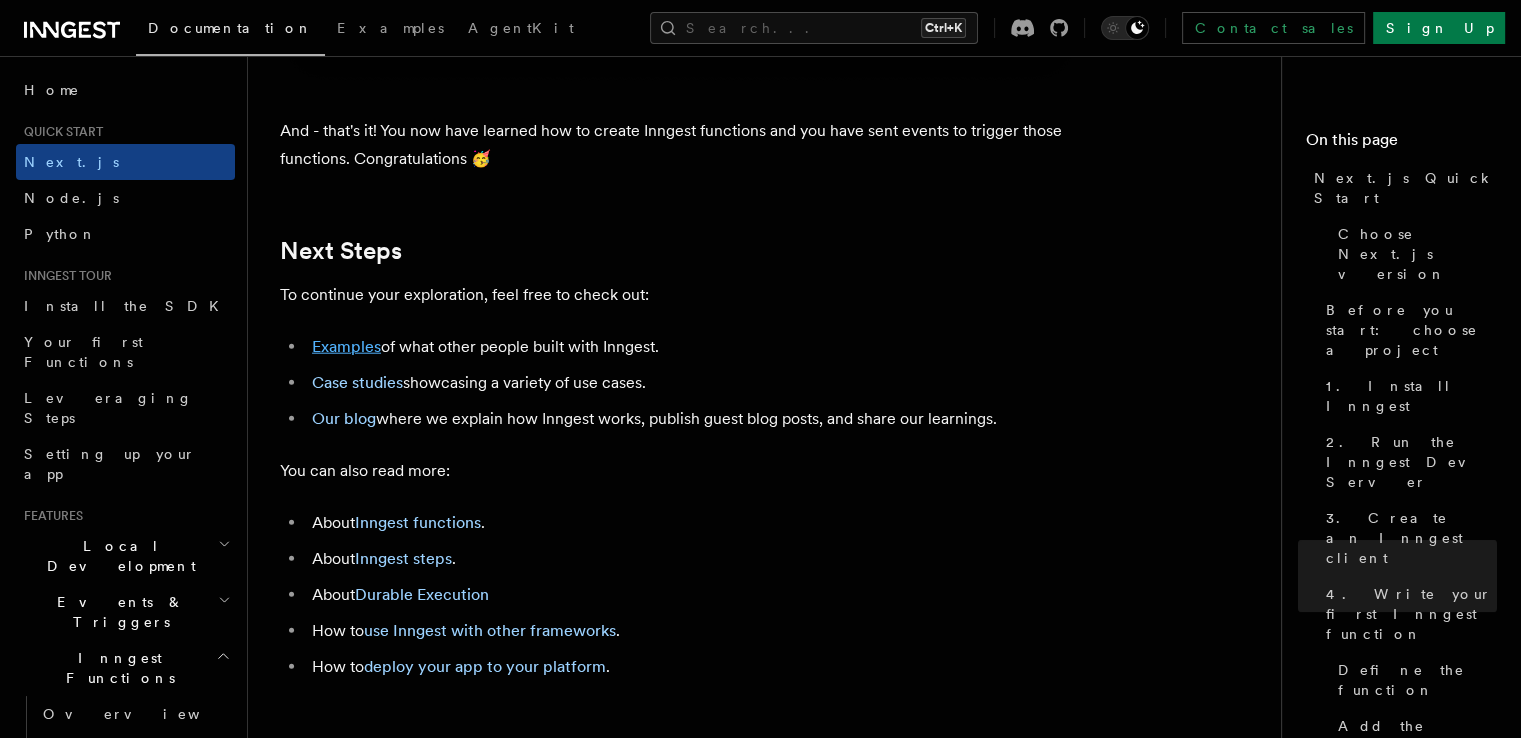 click on "Examples" at bounding box center (346, 346) 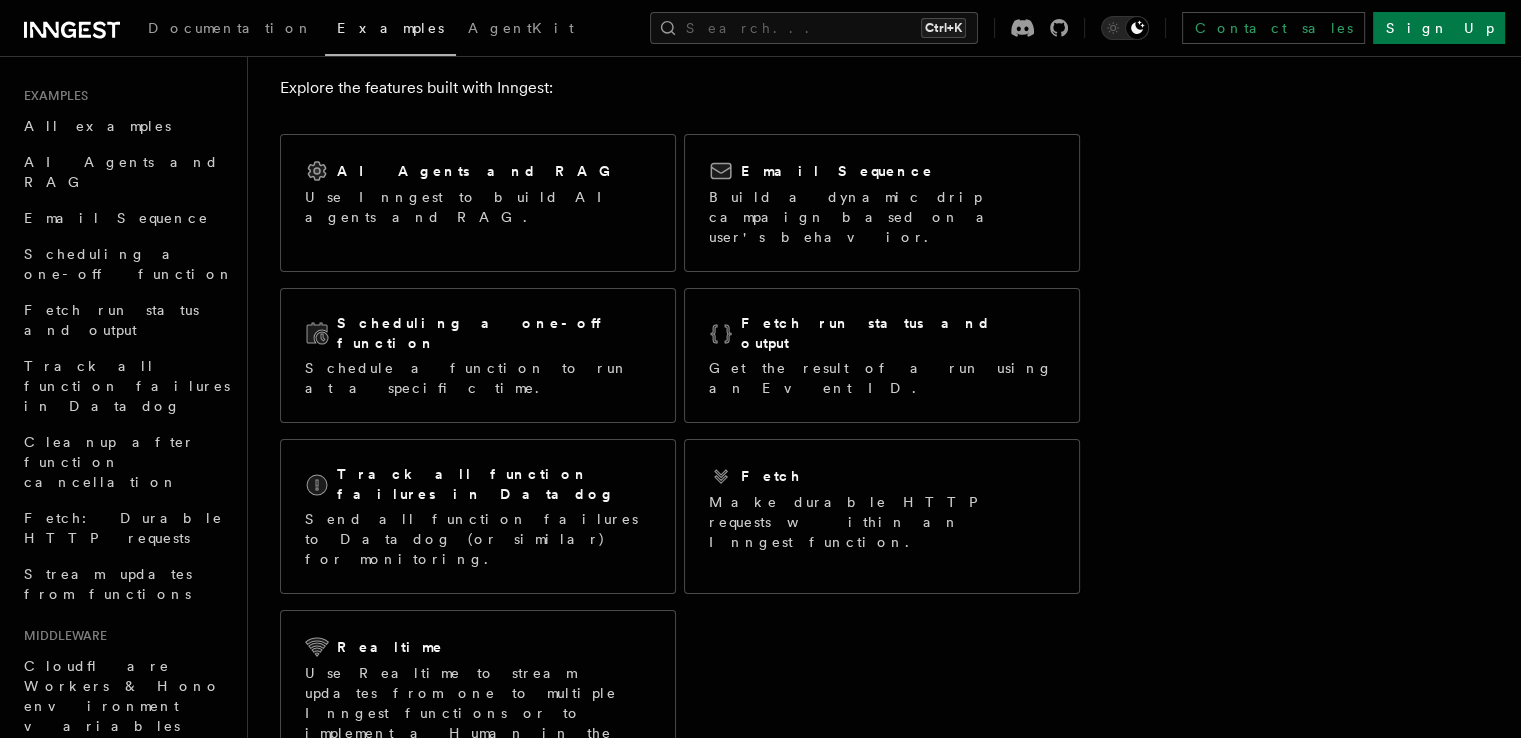 scroll, scrollTop: 0, scrollLeft: 0, axis: both 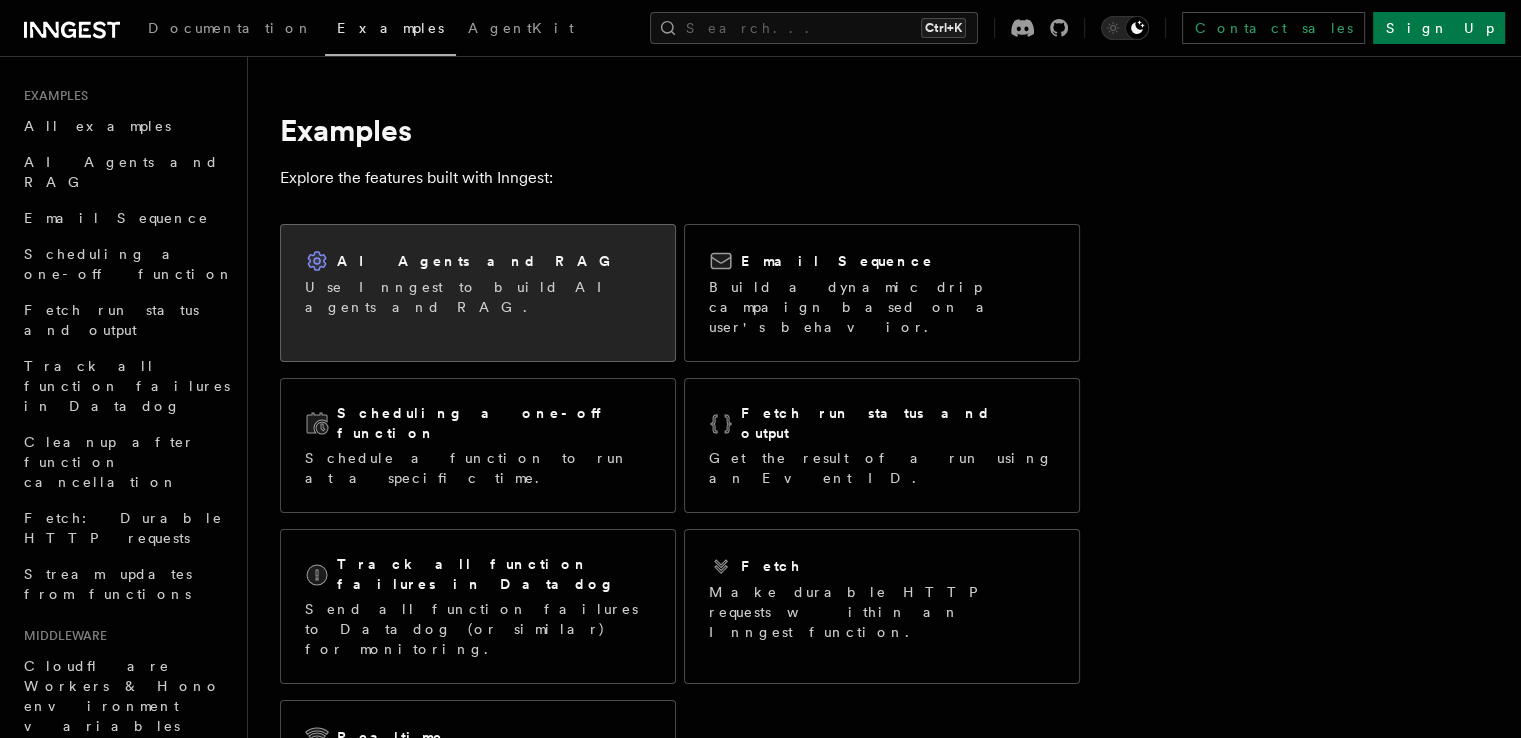 click on "AI Agents and RAG Use Inngest to build AI agents and RAG." at bounding box center (478, 283) 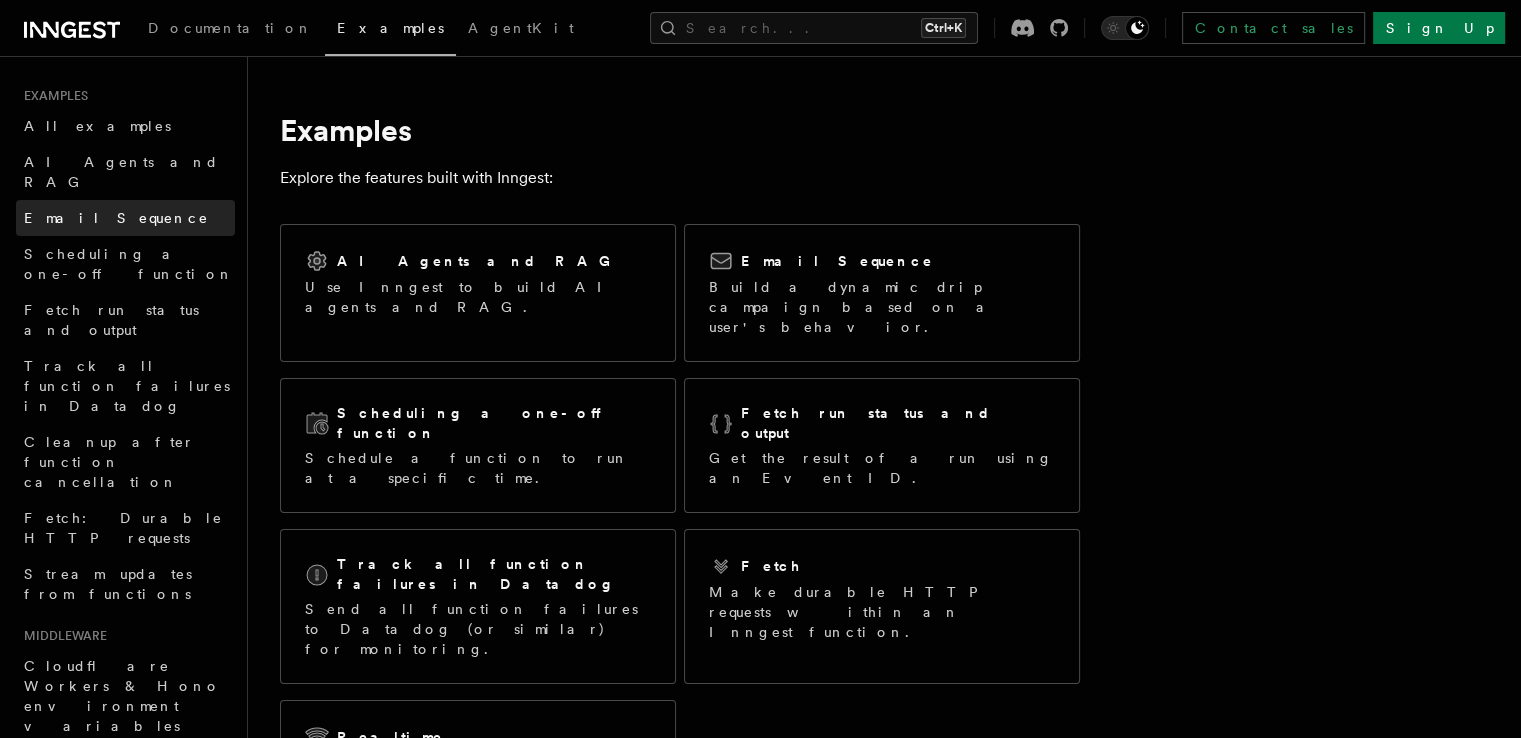 click on "Email Sequence" at bounding box center (116, 218) 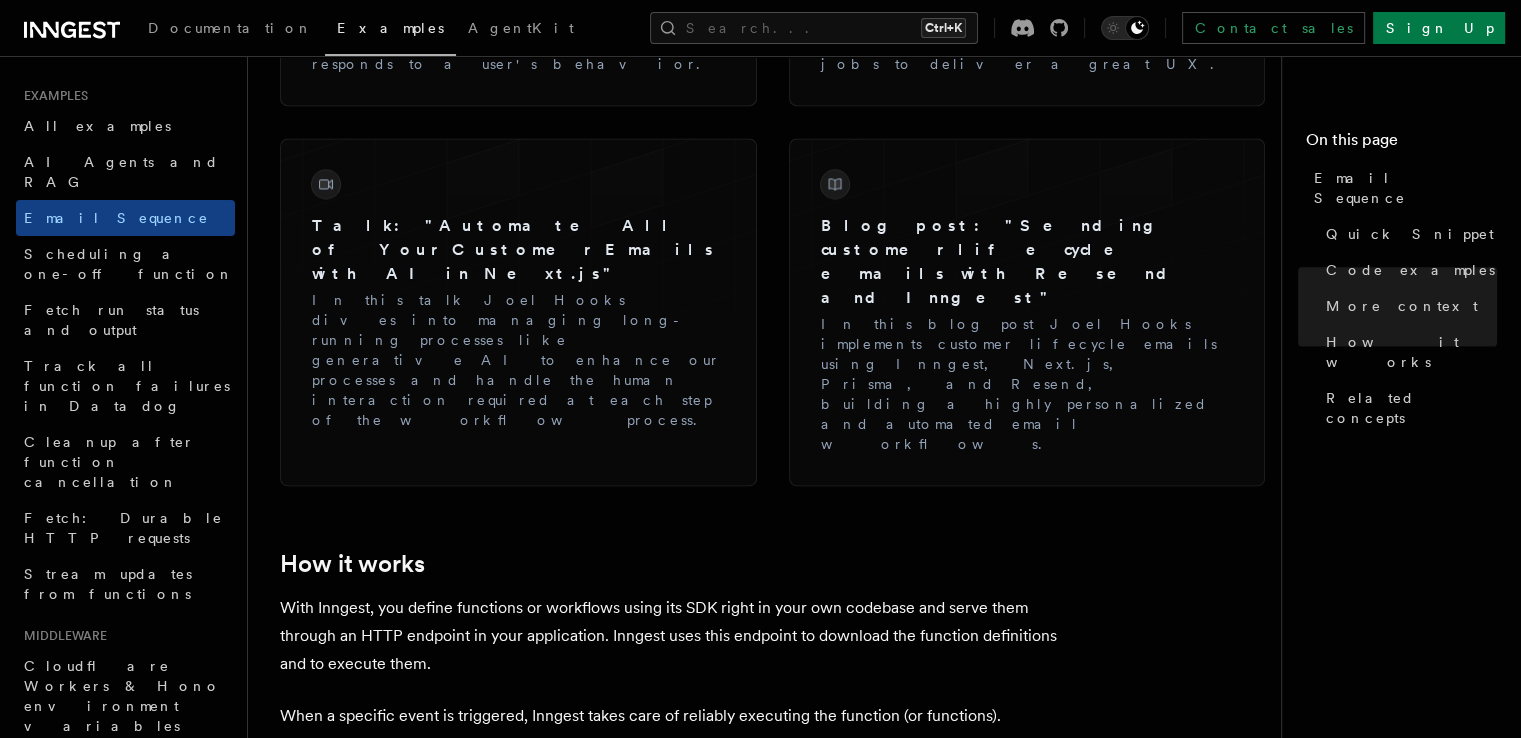 scroll, scrollTop: 2763, scrollLeft: 0, axis: vertical 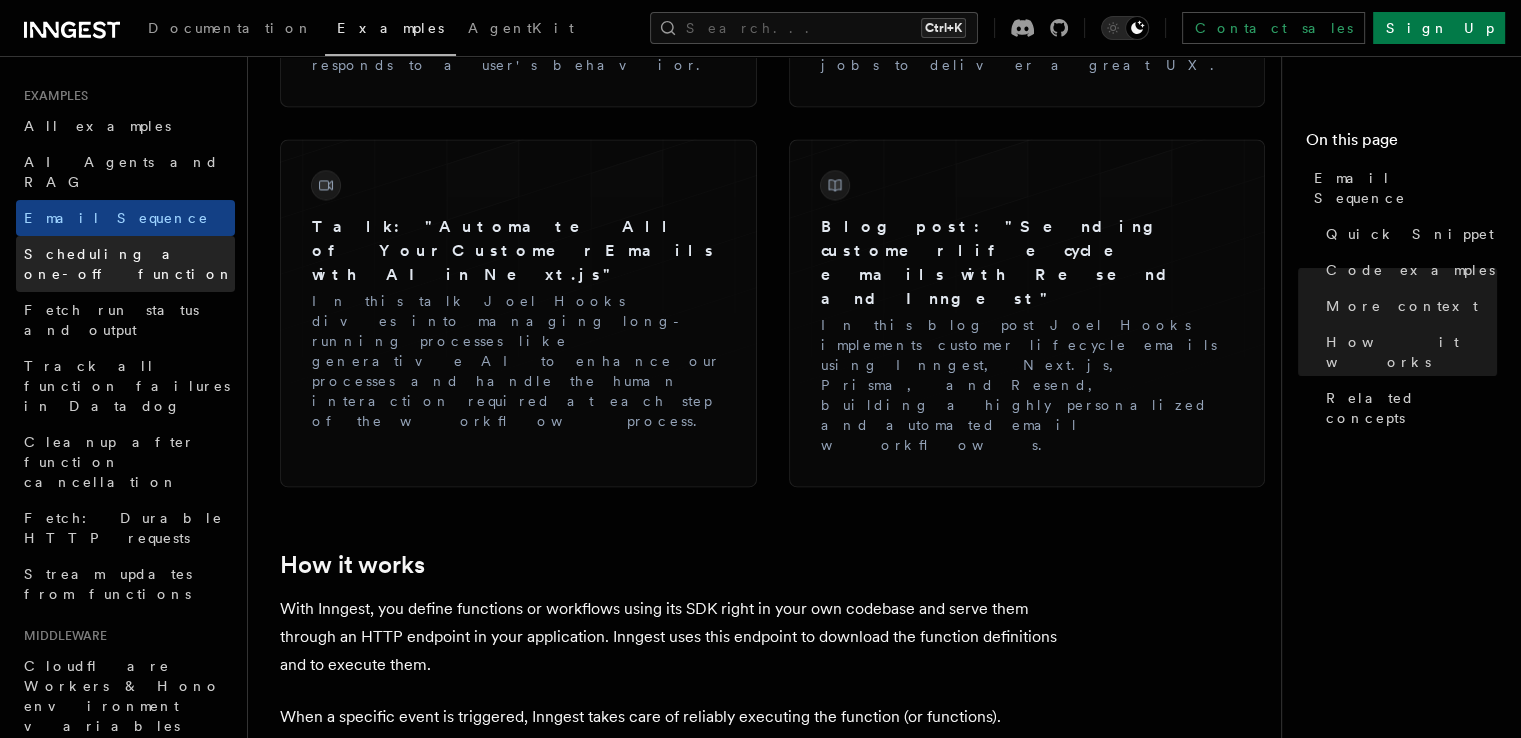 click on "Scheduling a one-off function" at bounding box center (129, 264) 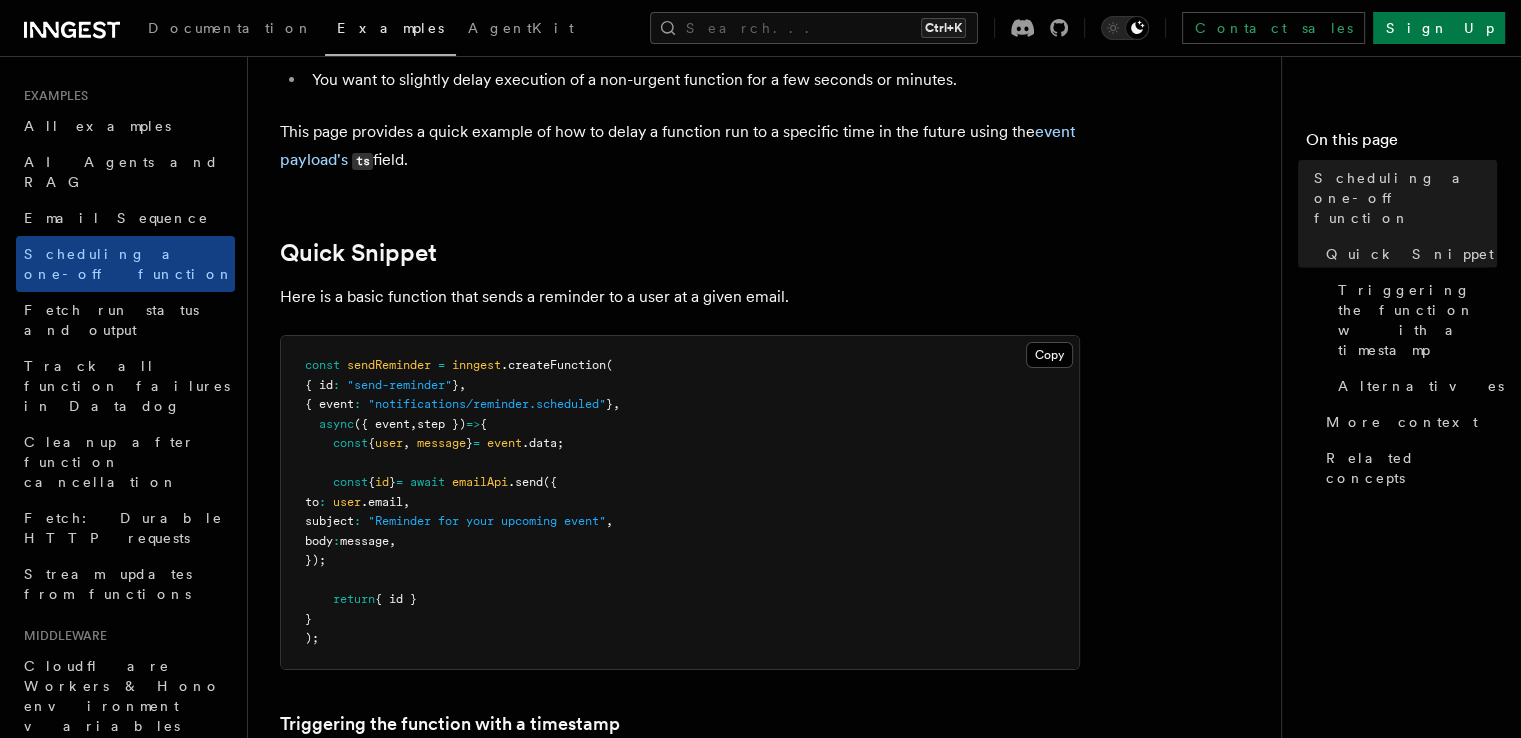 scroll, scrollTop: 0, scrollLeft: 0, axis: both 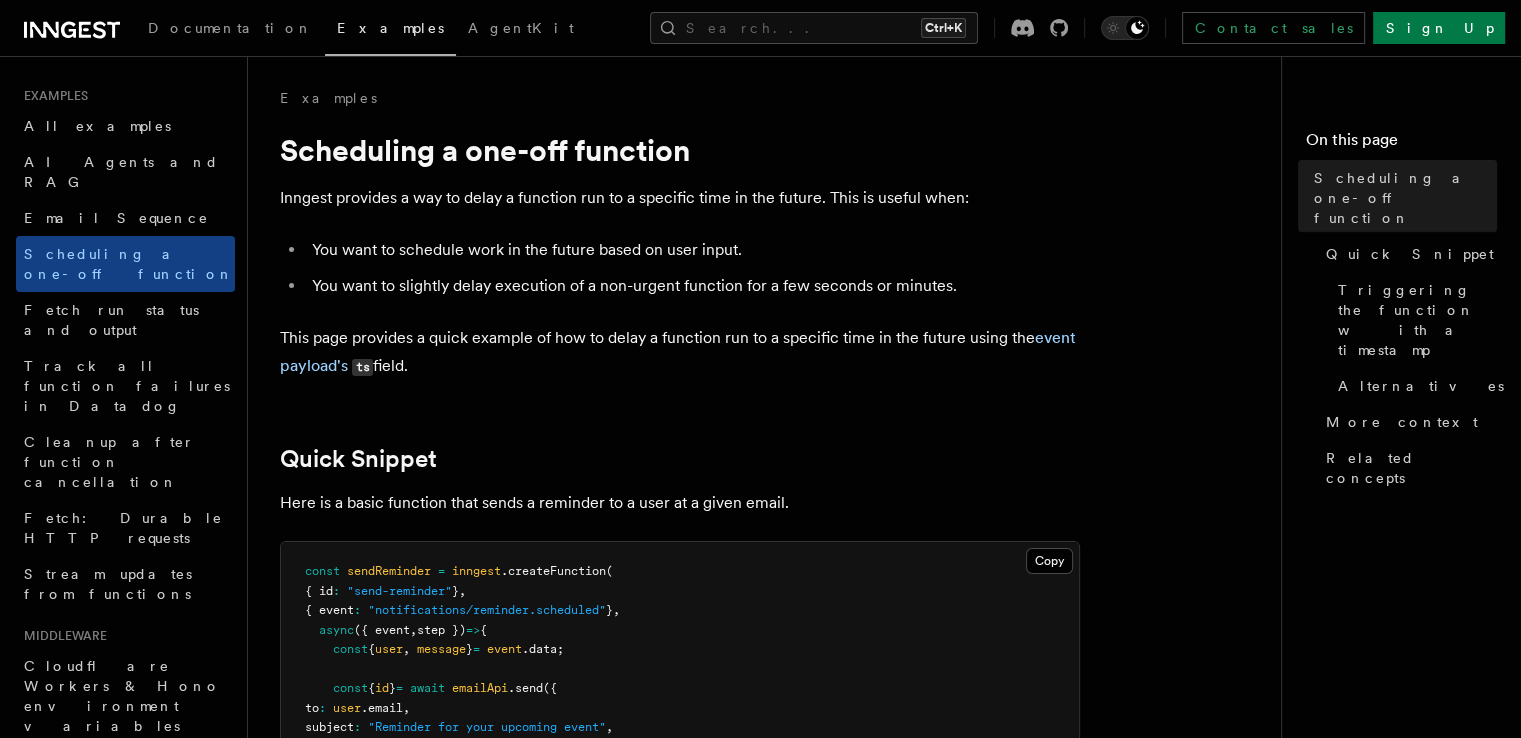 click on "Scheduling a one-off function" at bounding box center (680, 150) 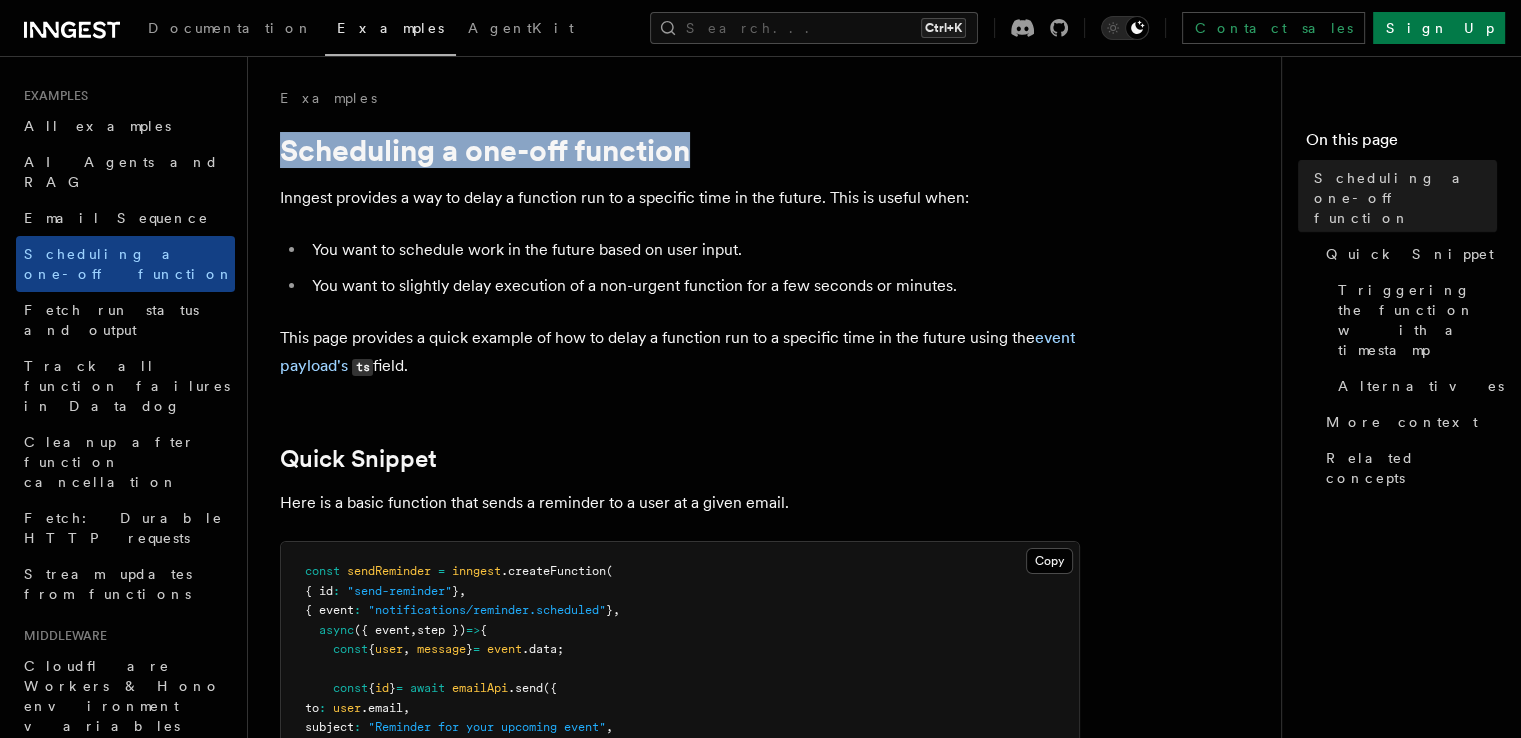 drag, startPoint x: 324, startPoint y: 145, endPoint x: 652, endPoint y: 139, distance: 328.05487 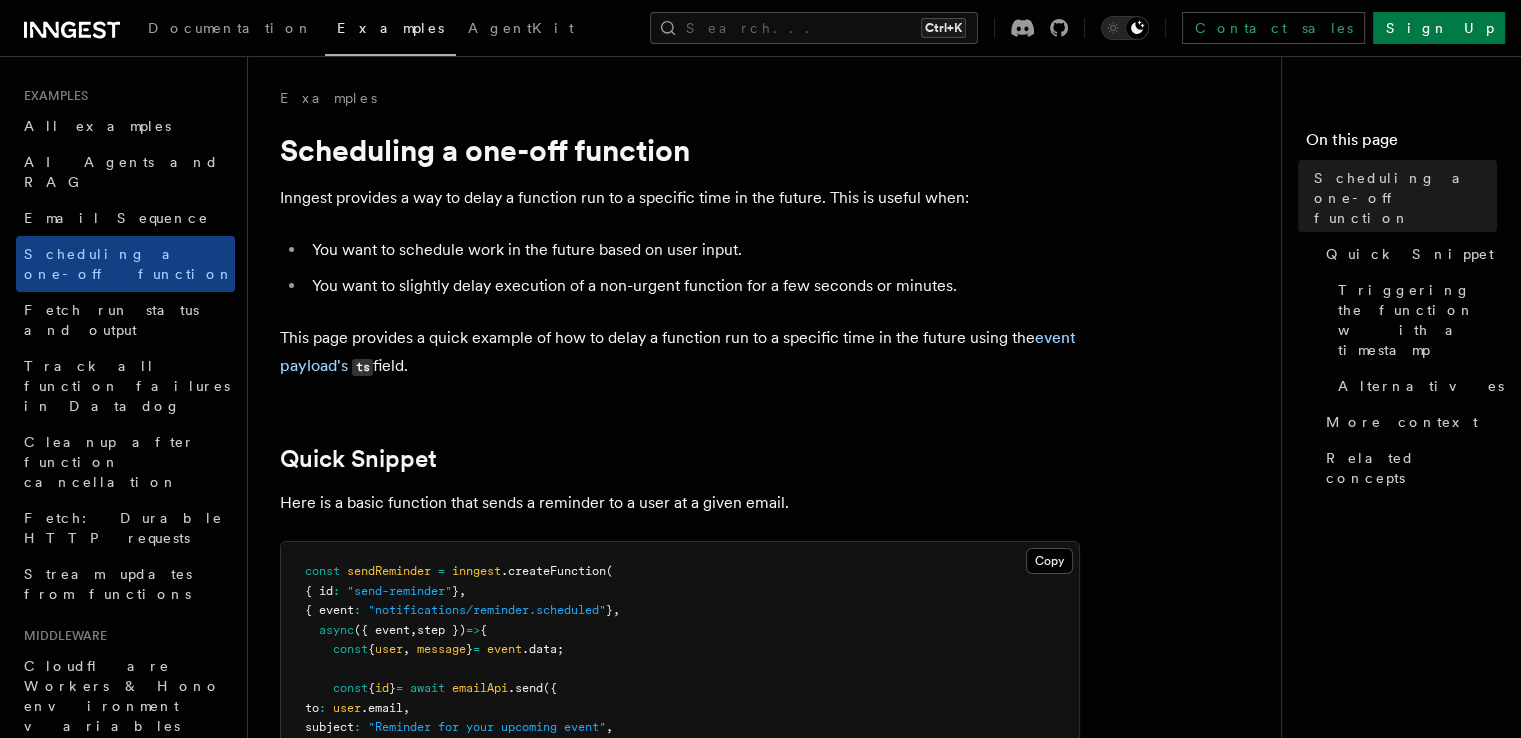 click on "Inngest provides a way to delay a function run to a specific time in the future. This is useful when:" at bounding box center [680, 198] 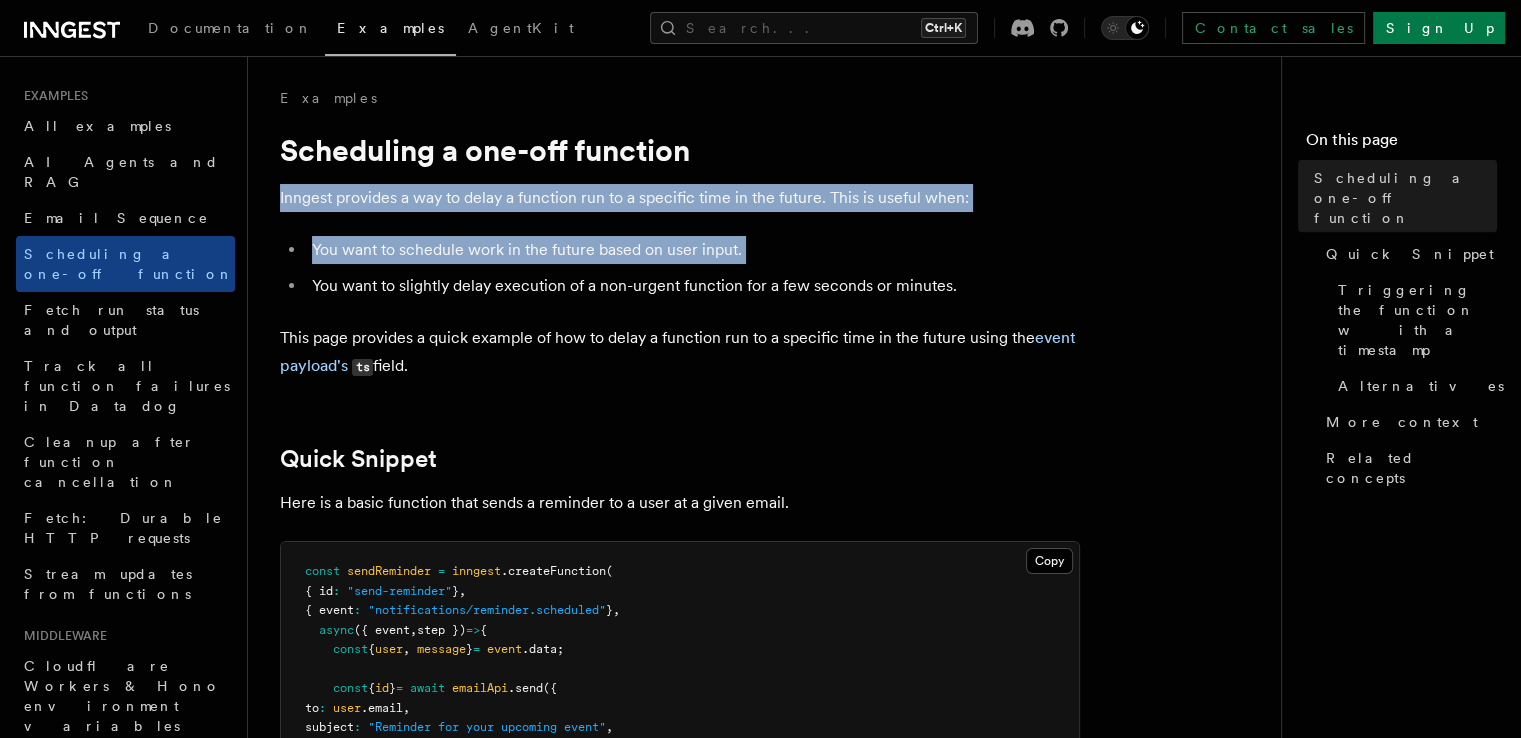 drag, startPoint x: 304, startPoint y: 200, endPoint x: 786, endPoint y: 255, distance: 485.1278 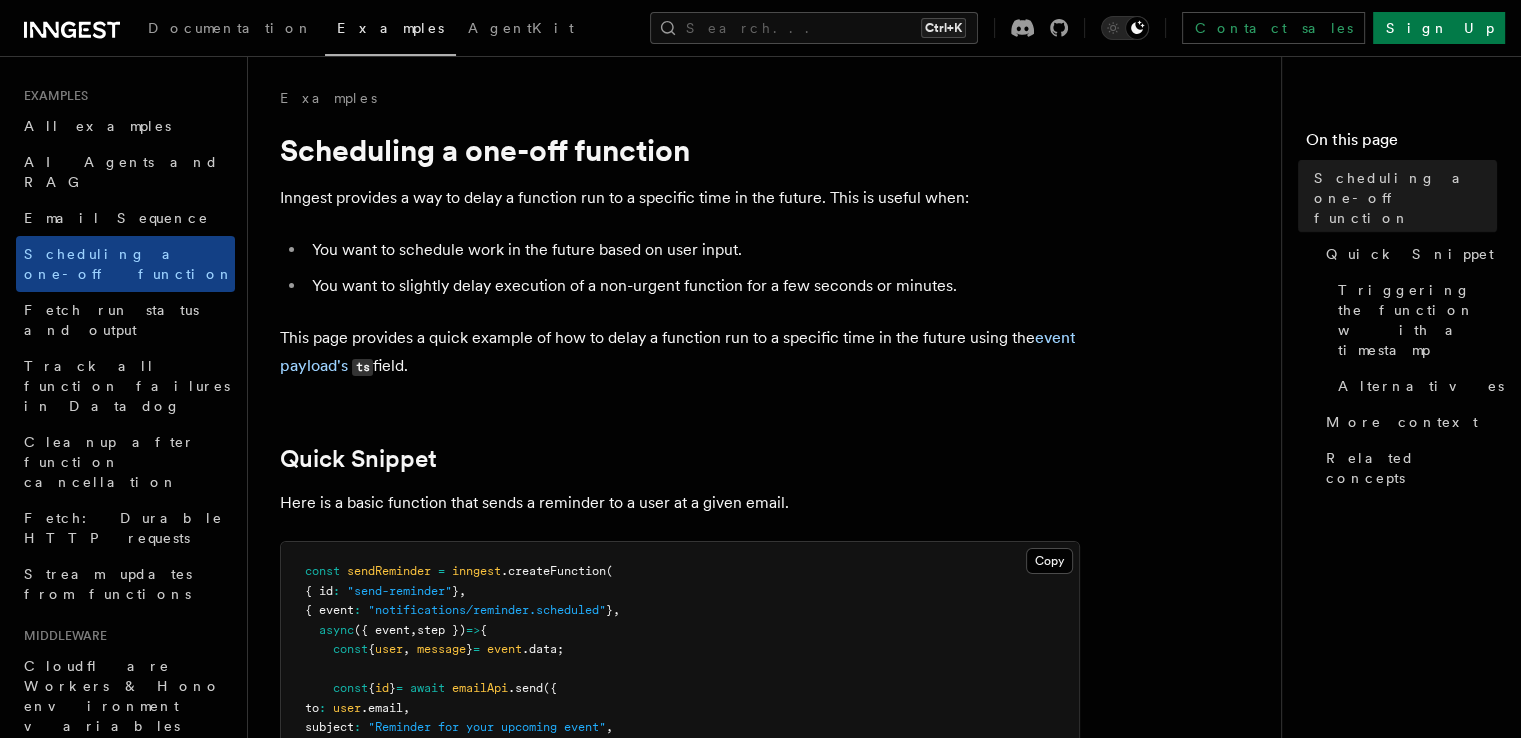 click on "Examples Scheduling a one-off function
Inngest provides a way to delay a function run to a specific time in the future. This is useful when:
You want to schedule work in the future based on user input.
You want to slightly delay execution of a non-urgent function for a few seconds or minutes.
This page provides a quick example of how to delay a function run to a specific time in the future using the  event payload's   ts  field.
Quick Snippet
Here is a basic function that sends a reminder to a user at a given email.
Copy Copied const   sendReminder   =   inngest .createFunction (
{ id :   "send-reminder"  } ,
{ event :   "notifications/reminder.scheduled"  } ,
async  ({ event ,  step })  =>  {
const  {  user ,   message  }  =   event .data;
const  {  id  }  =   await   emailApi .send ({
to :   user .email ,
subject :   "Reminder for your upcoming event" ,
body :  message ,
});
return  { id }
}
);
using  ts" at bounding box center [772, 1305] 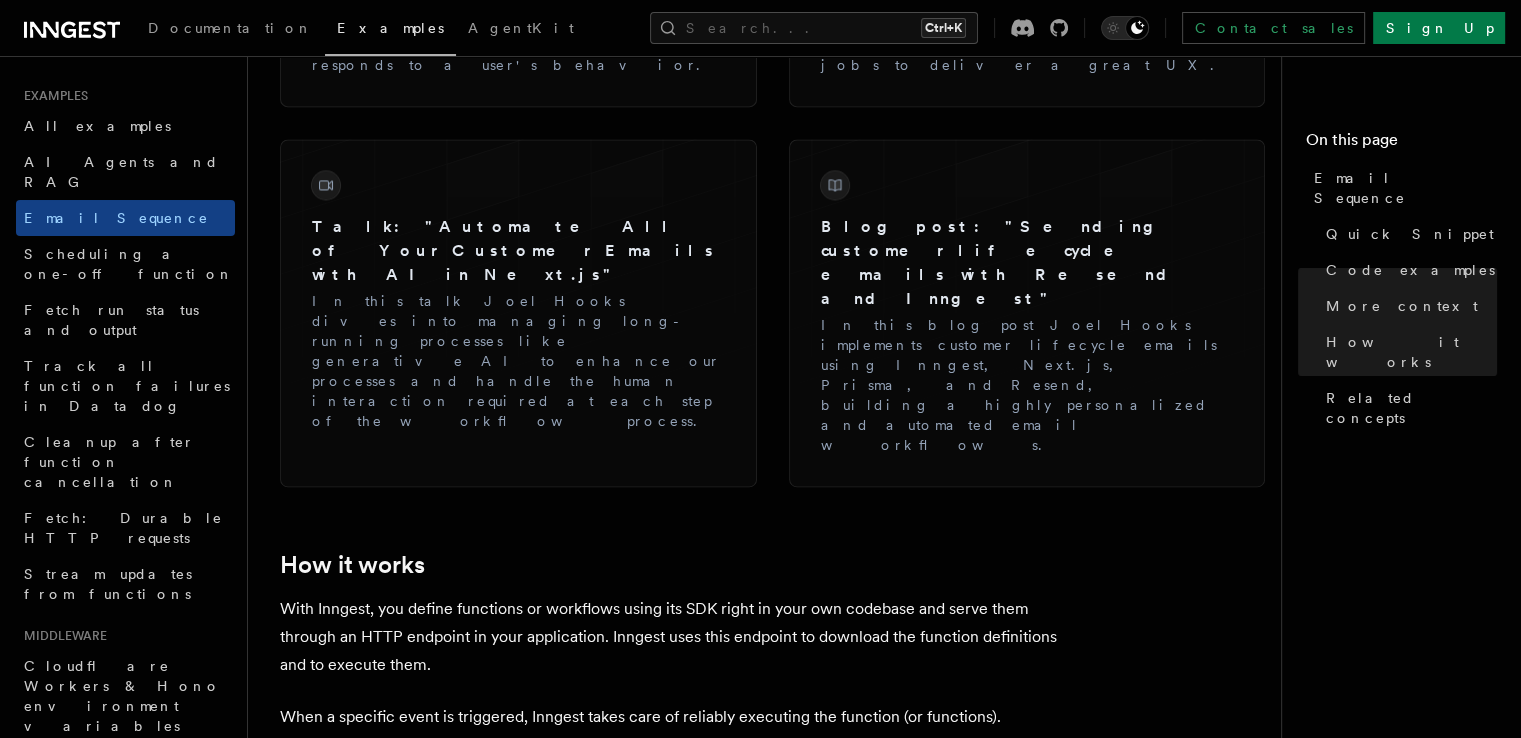 scroll, scrollTop: 2859, scrollLeft: 0, axis: vertical 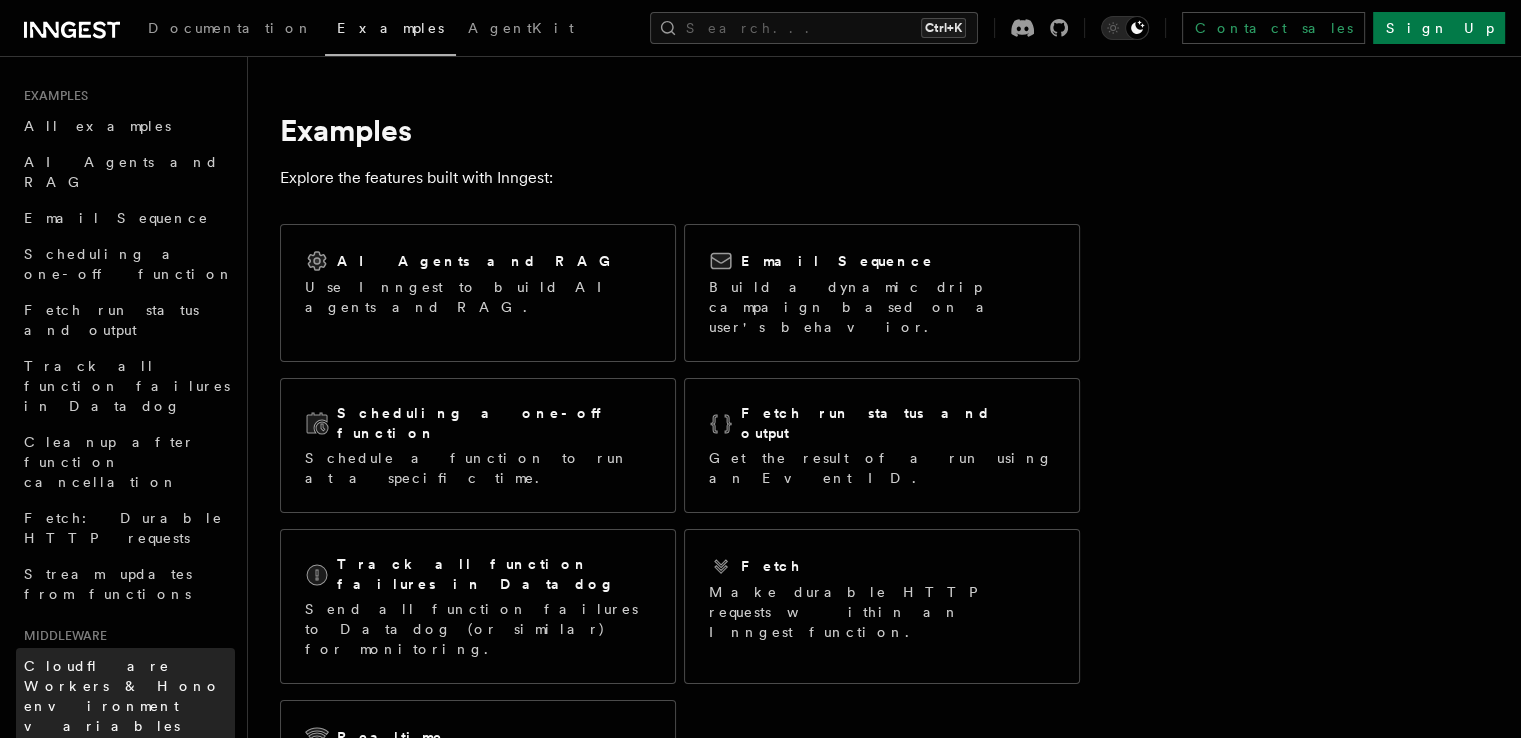click on "Cloudflare Workers & Hono environment variables" at bounding box center [122, 696] 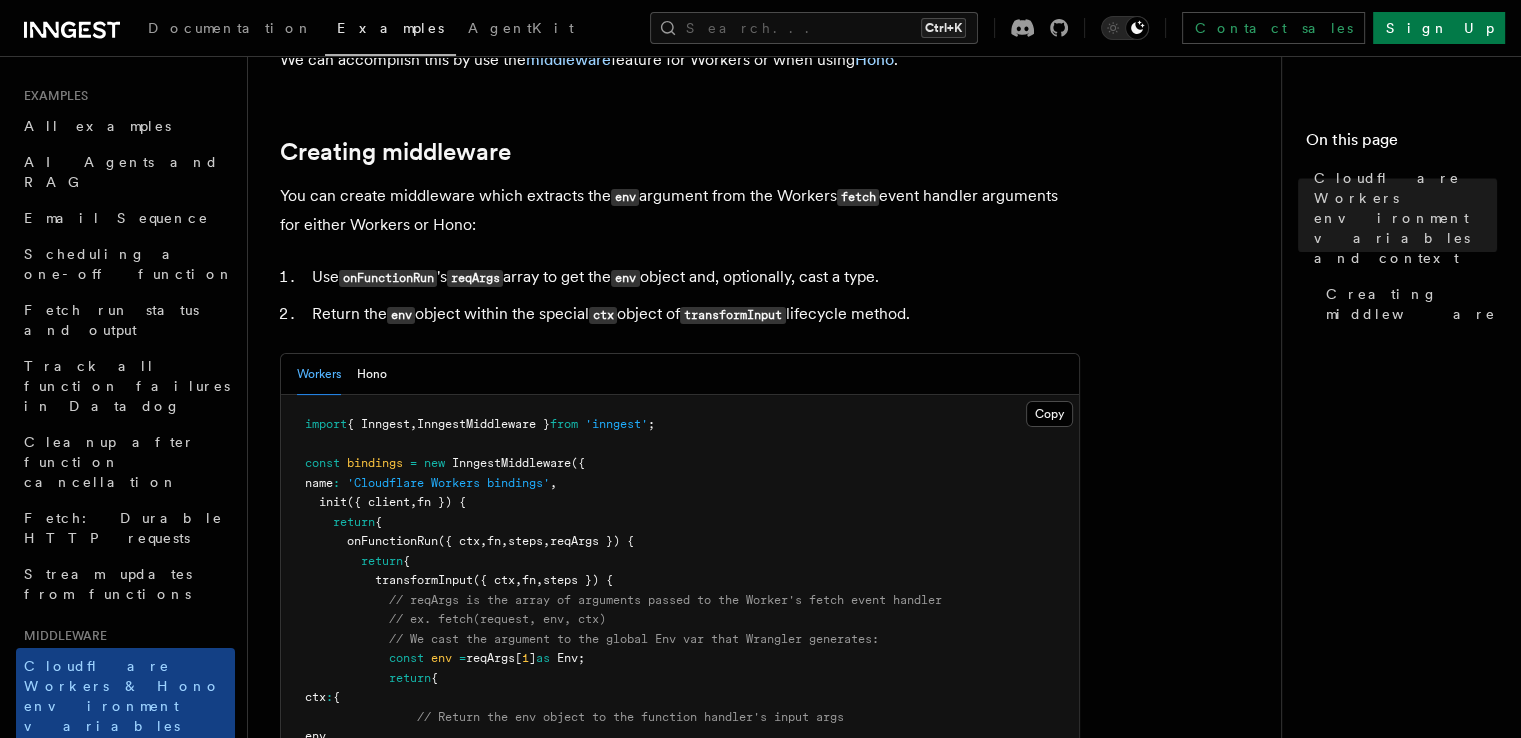 scroll, scrollTop: 276, scrollLeft: 0, axis: vertical 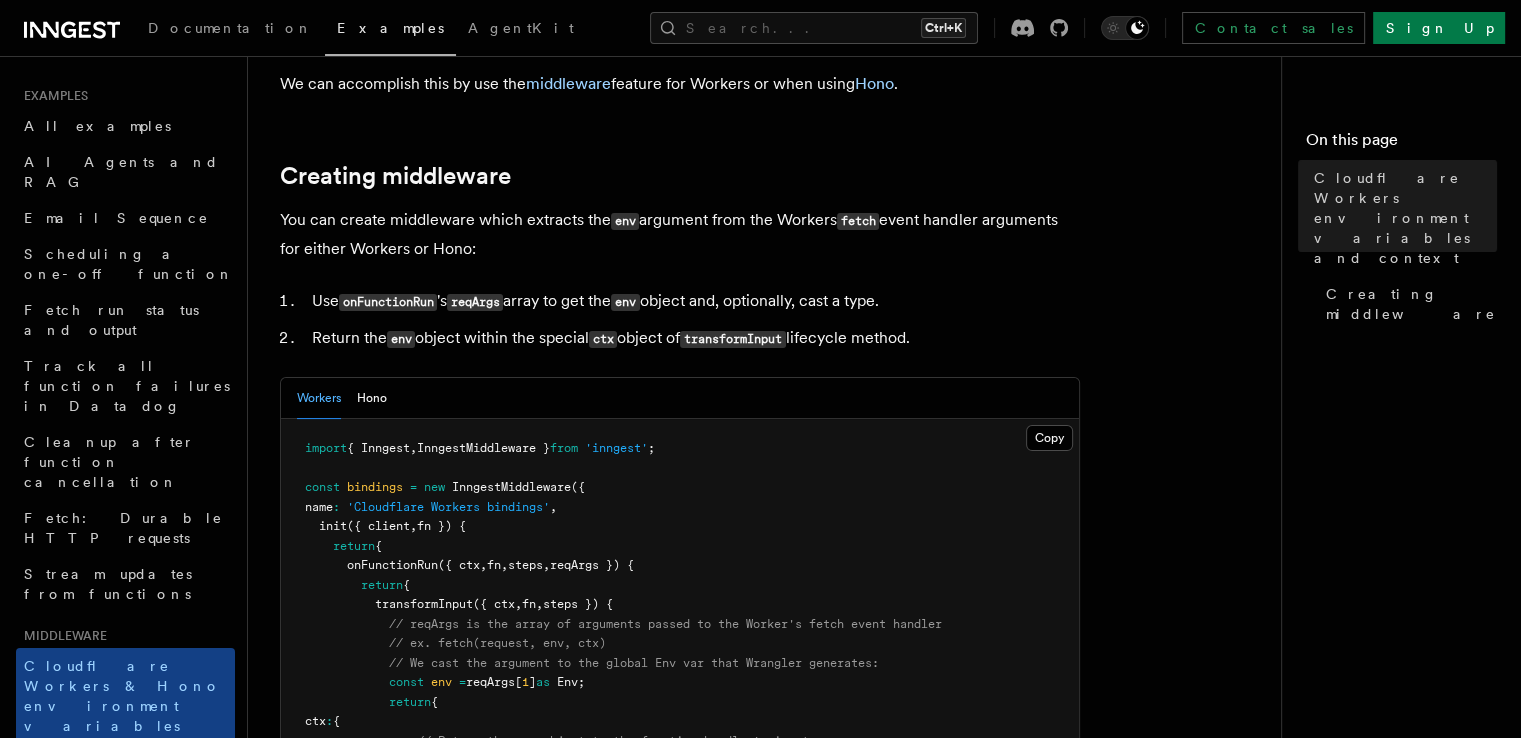 click on "You can create middleware which extracts the  env  argument from the Workers  fetch  event handler arguments for either Workers or Hono:" at bounding box center (680, 234) 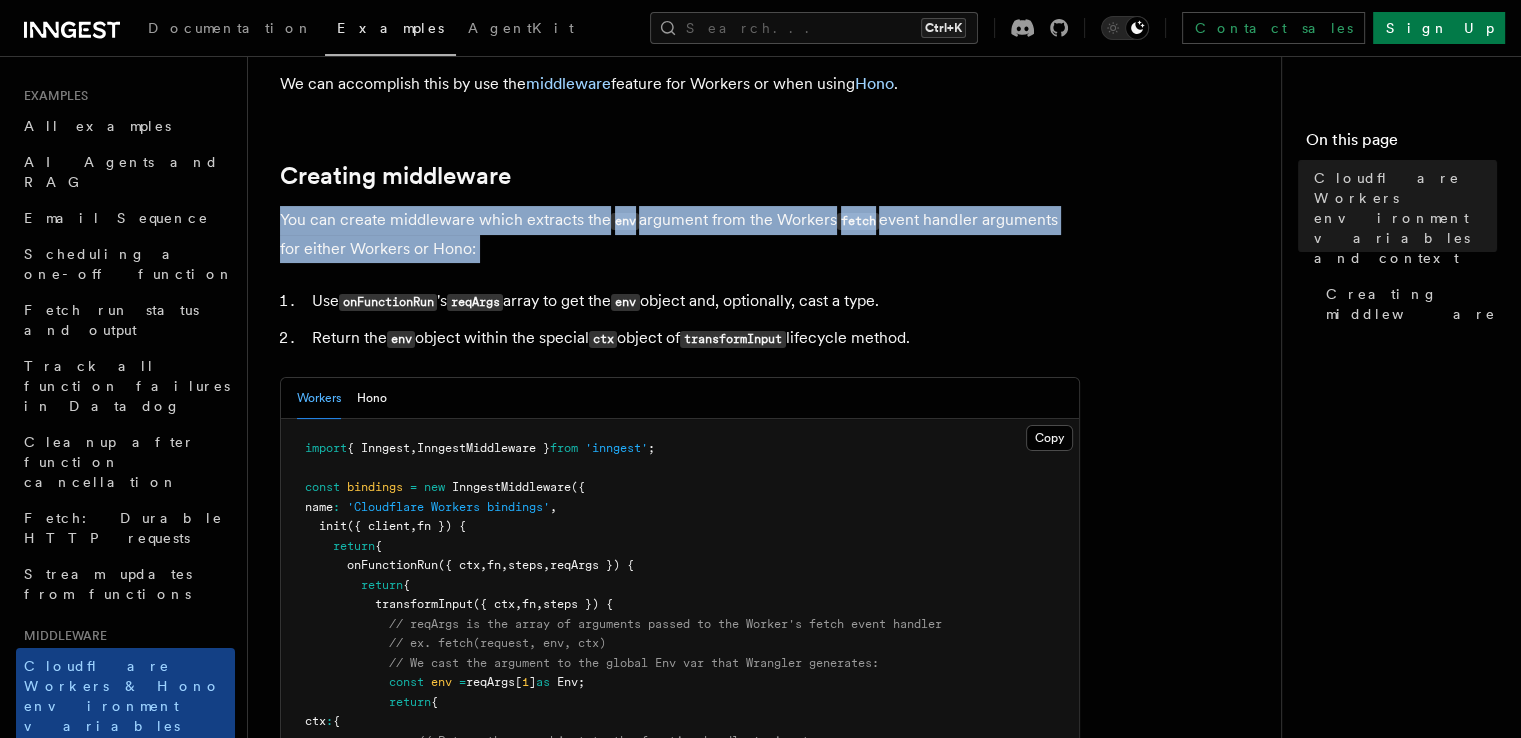 drag, startPoint x: 287, startPoint y: 248, endPoint x: 499, endPoint y: 277, distance: 213.9743 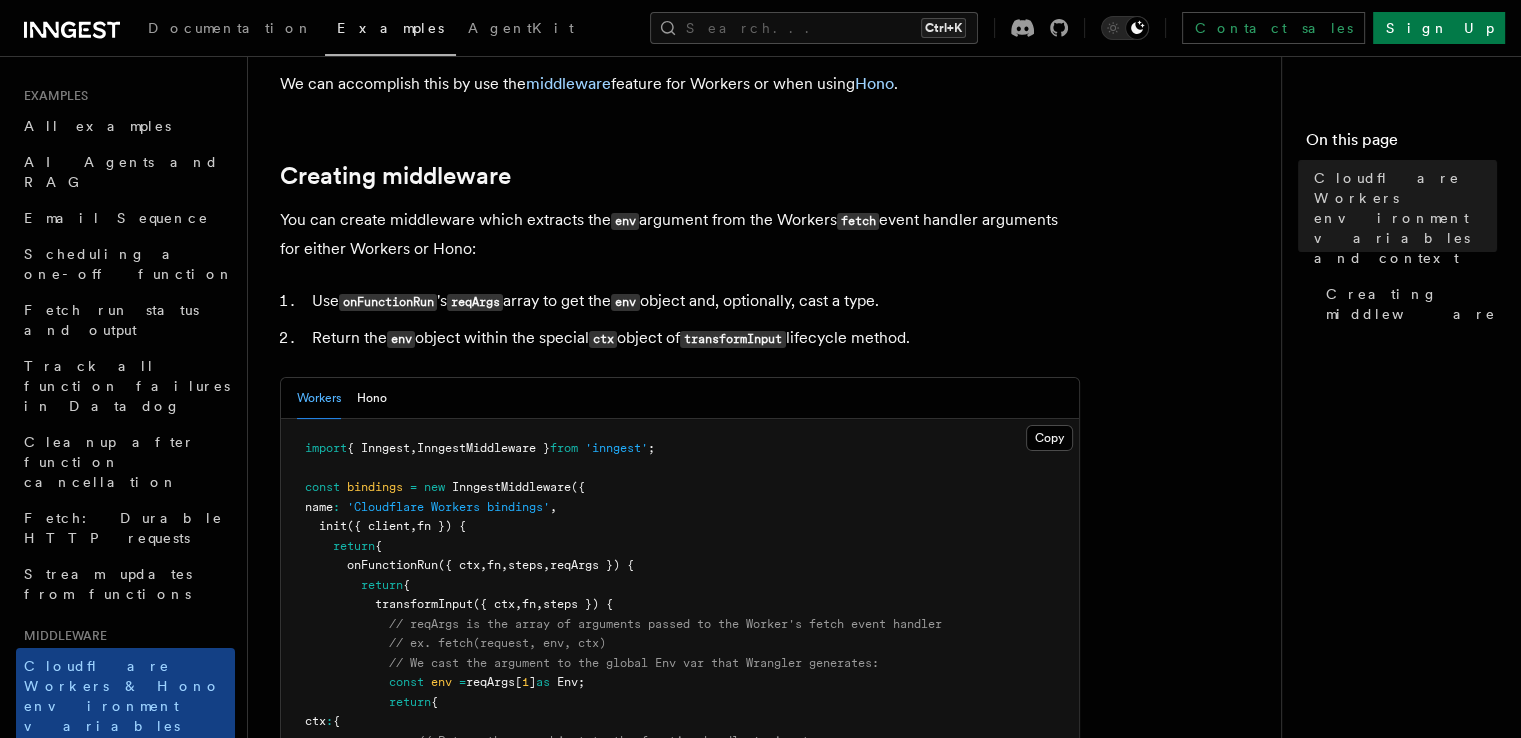click on "Use  onFunctionRun 's  reqArgs  array to get the  env  object and, optionally, cast a type." at bounding box center [693, 301] 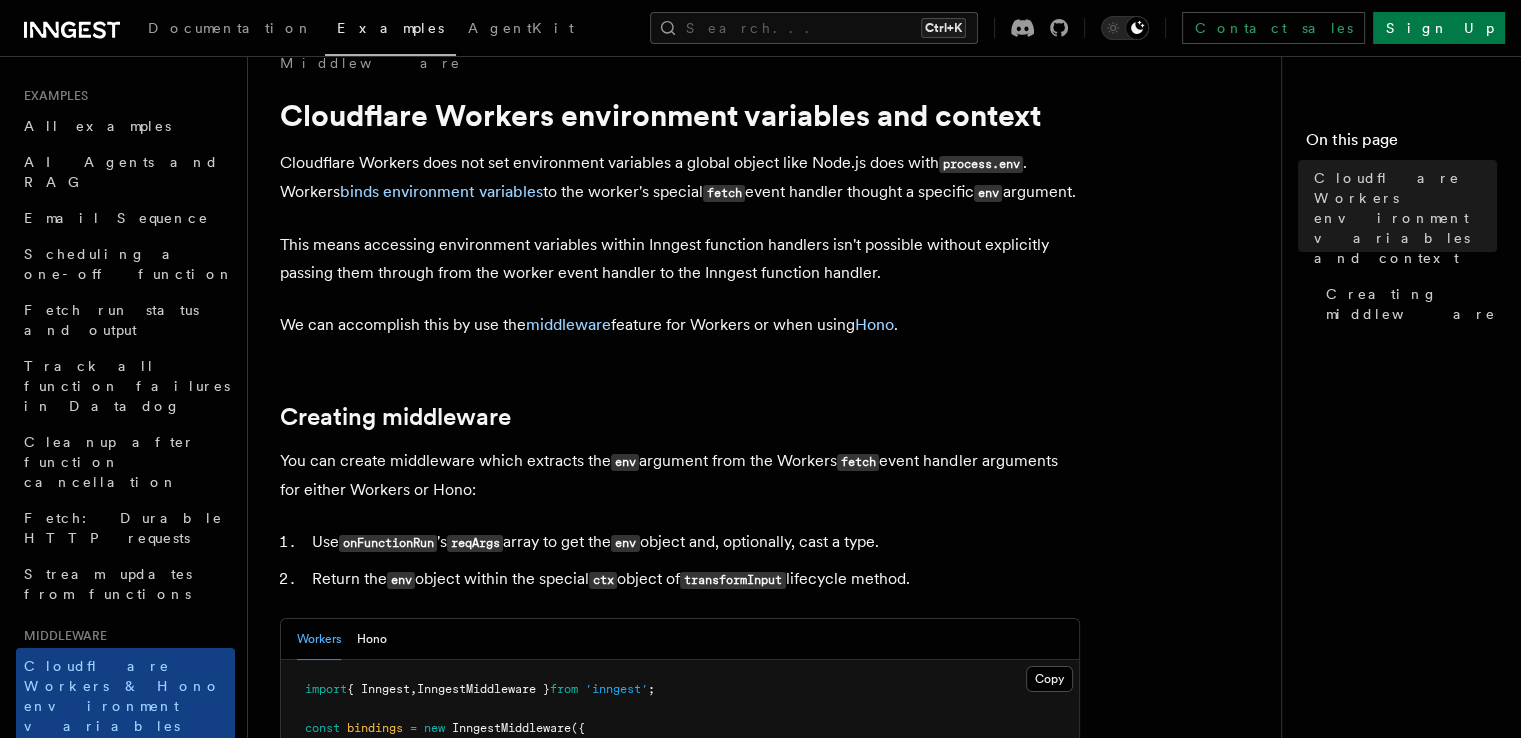 scroll, scrollTop: 0, scrollLeft: 0, axis: both 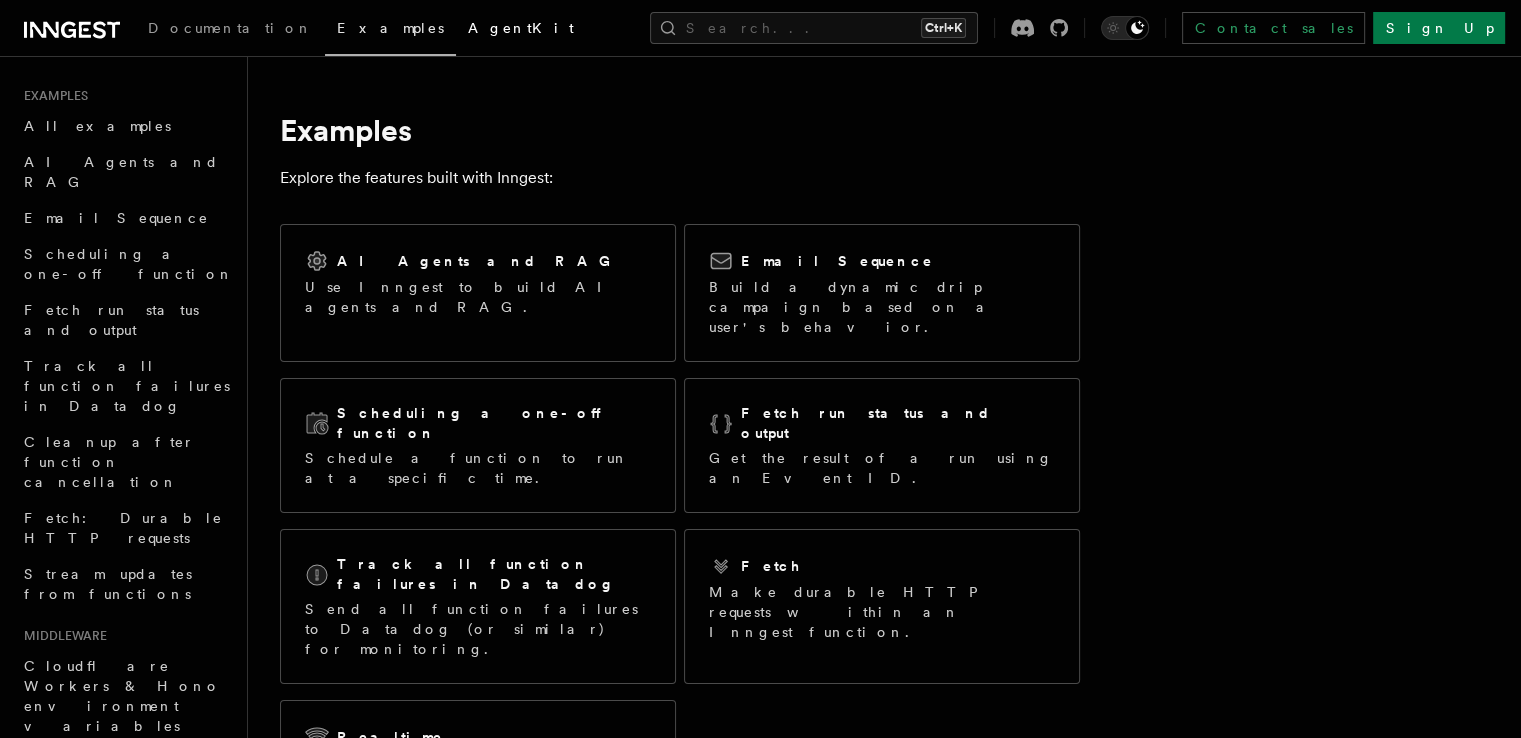 click on "AgentKit" at bounding box center (521, 28) 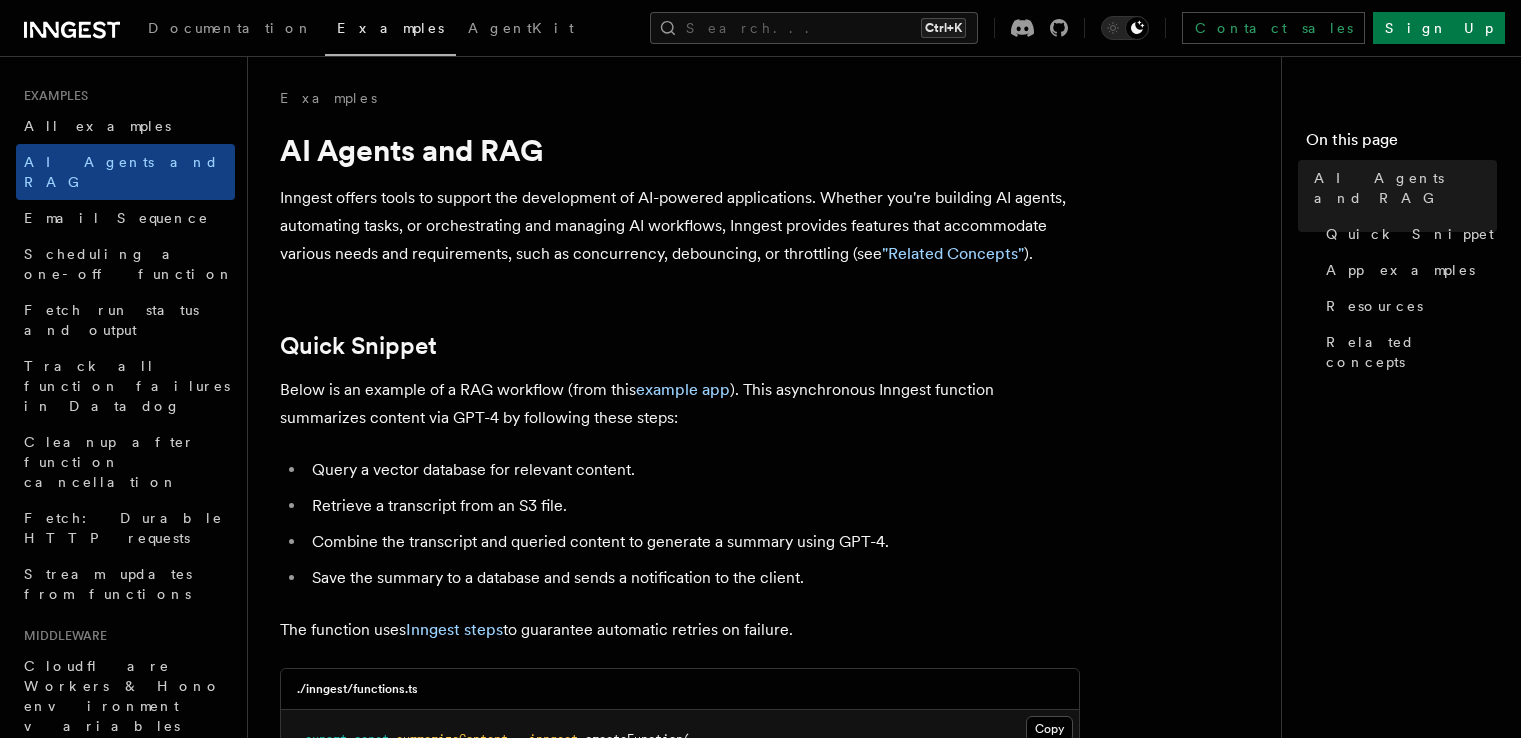 scroll, scrollTop: 0, scrollLeft: 0, axis: both 